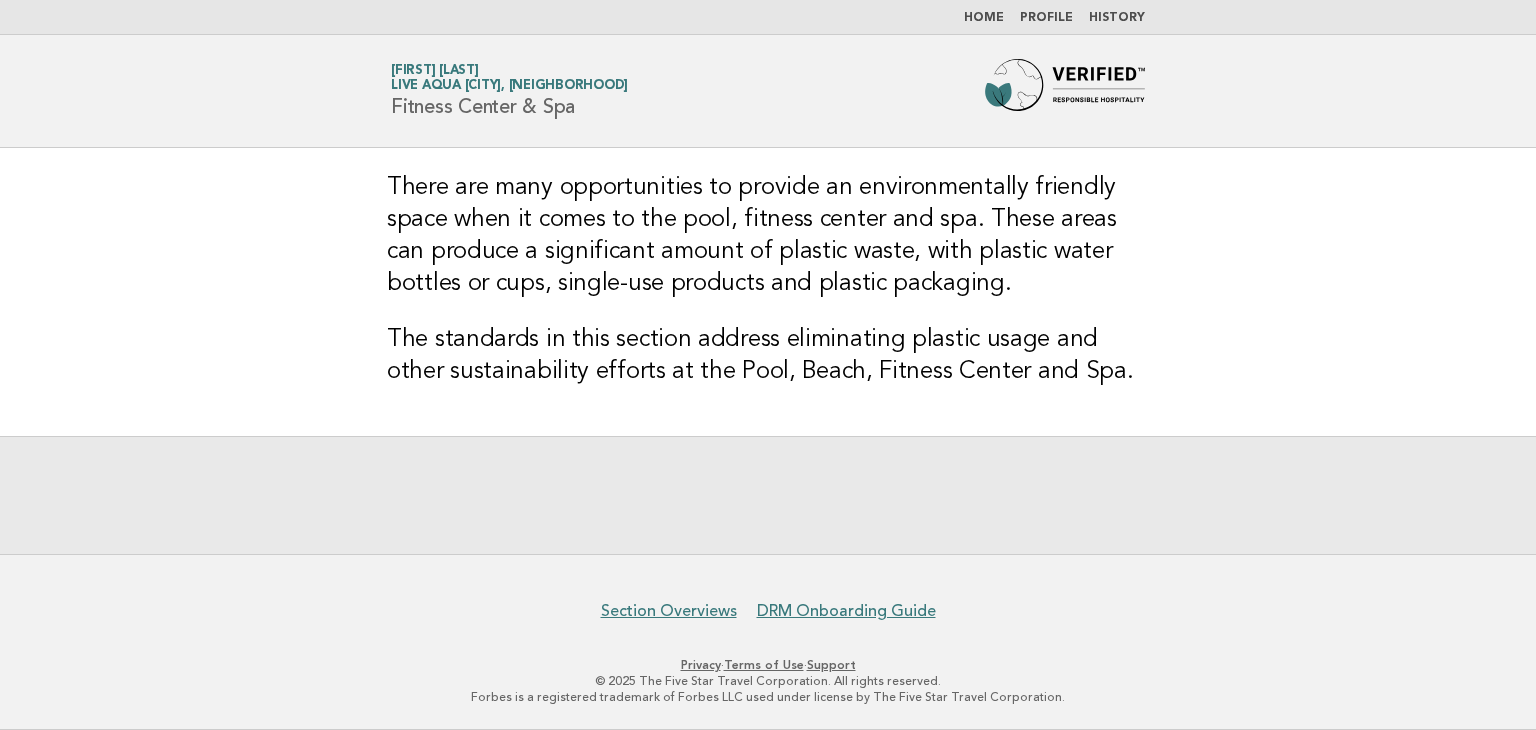 scroll, scrollTop: 0, scrollLeft: 0, axis: both 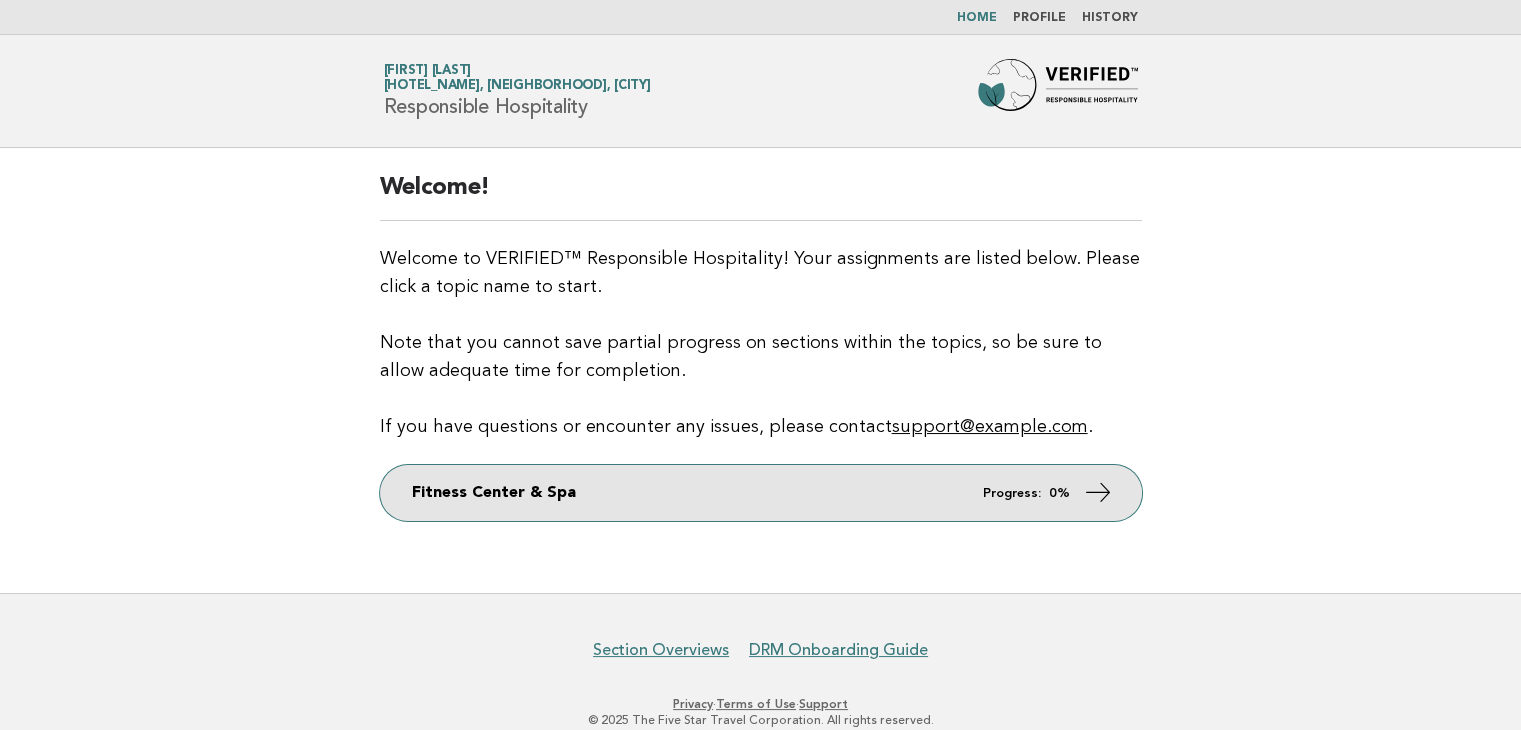 click on "Fitness Center & Spa
Progress:
0%" at bounding box center (761, 493) 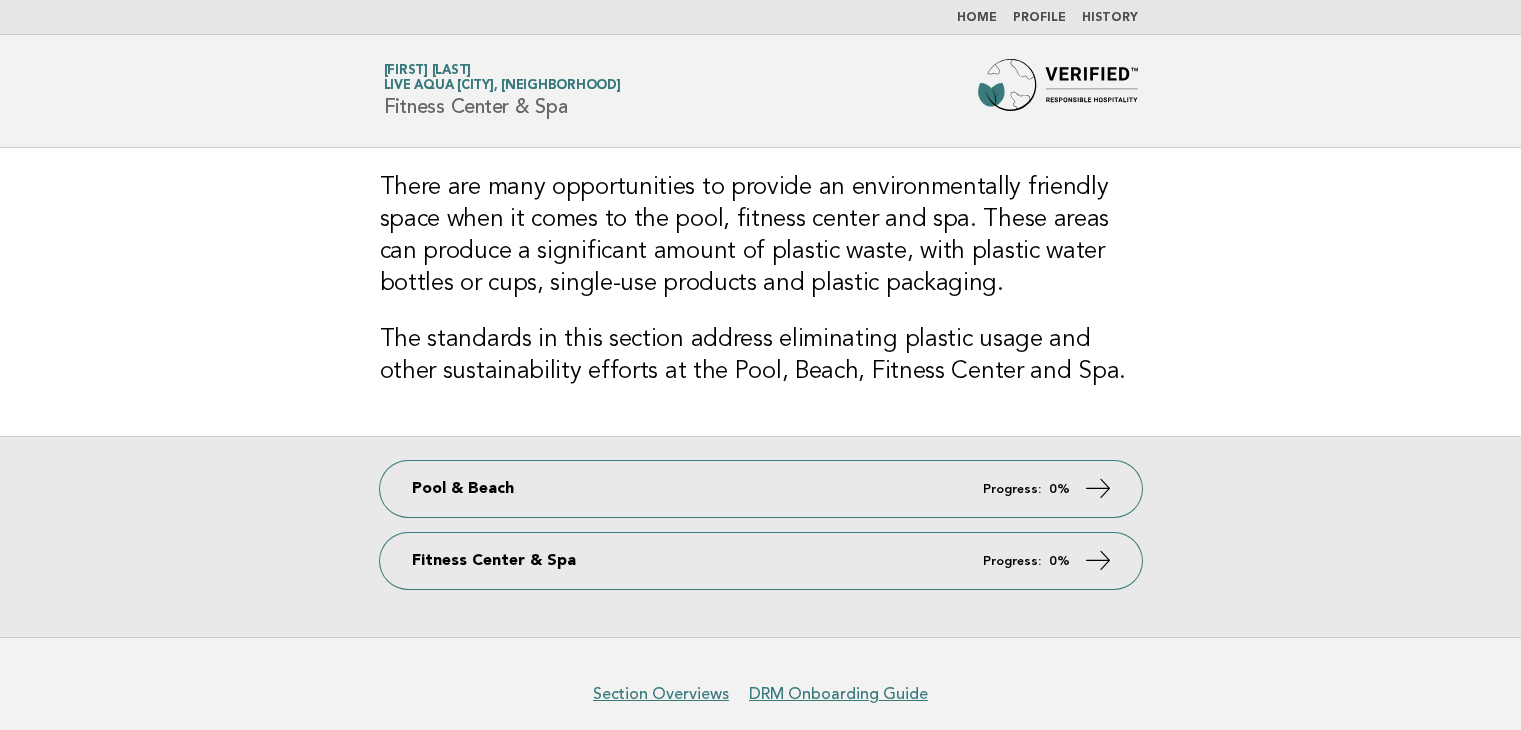 scroll, scrollTop: 0, scrollLeft: 0, axis: both 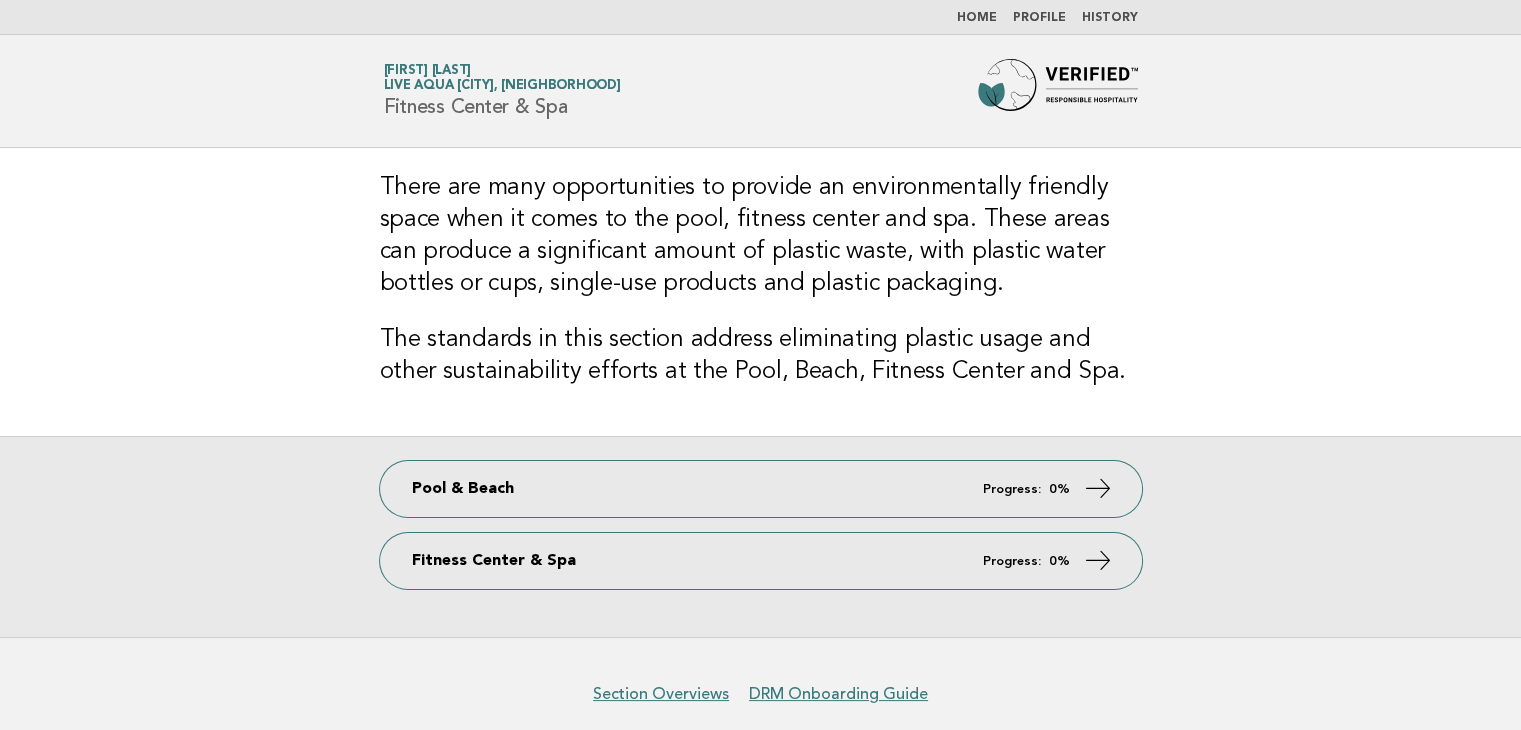 click on "There are many opportunities to provide an environmentally friendly space when it comes to the pool, fitness center and spa. These areas can produce a significant amount of plastic waste, with plastic water bottles or cups, single-use products and plastic packaging." at bounding box center [761, 236] 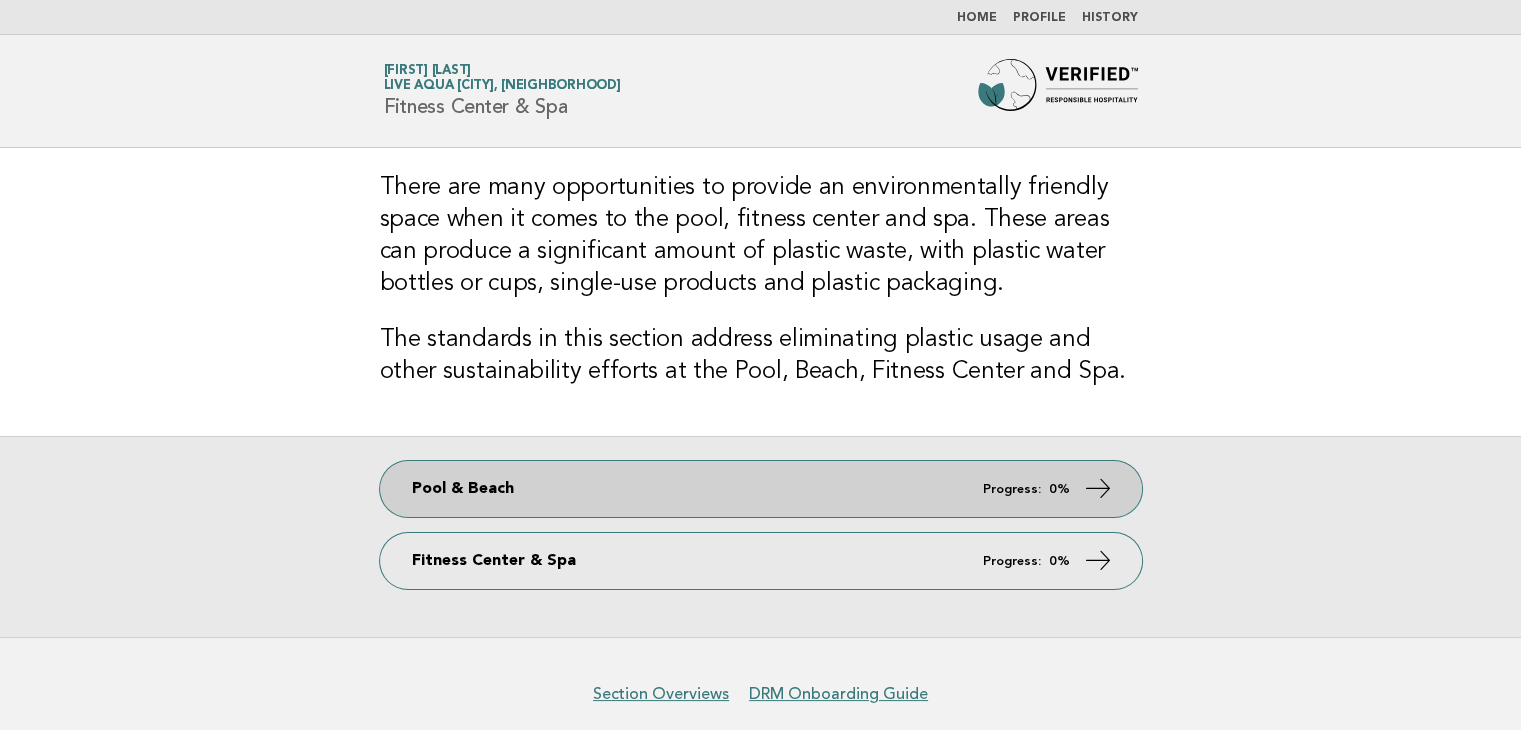 click on "Pool & Beach
Progress:
0%" at bounding box center [761, 489] 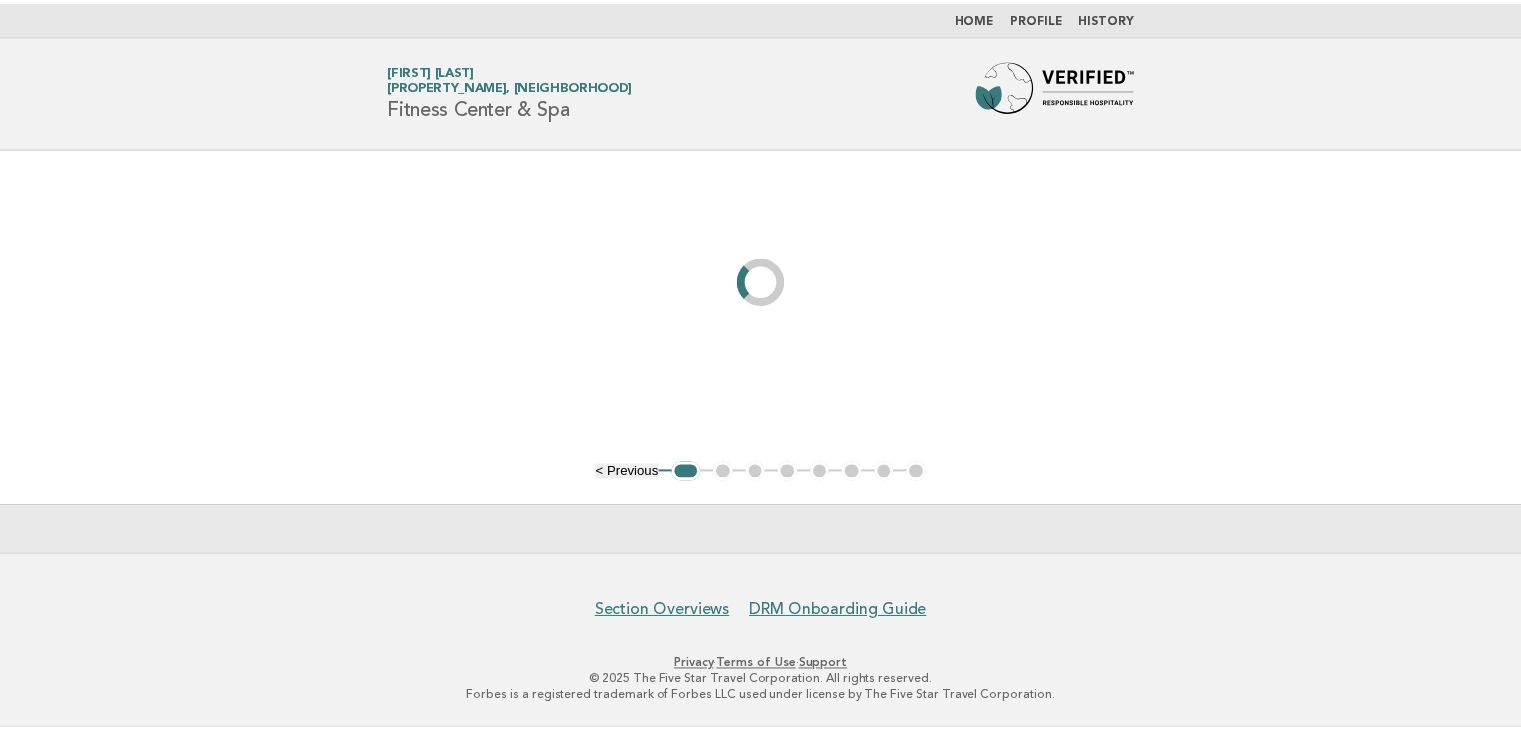 scroll, scrollTop: 0, scrollLeft: 0, axis: both 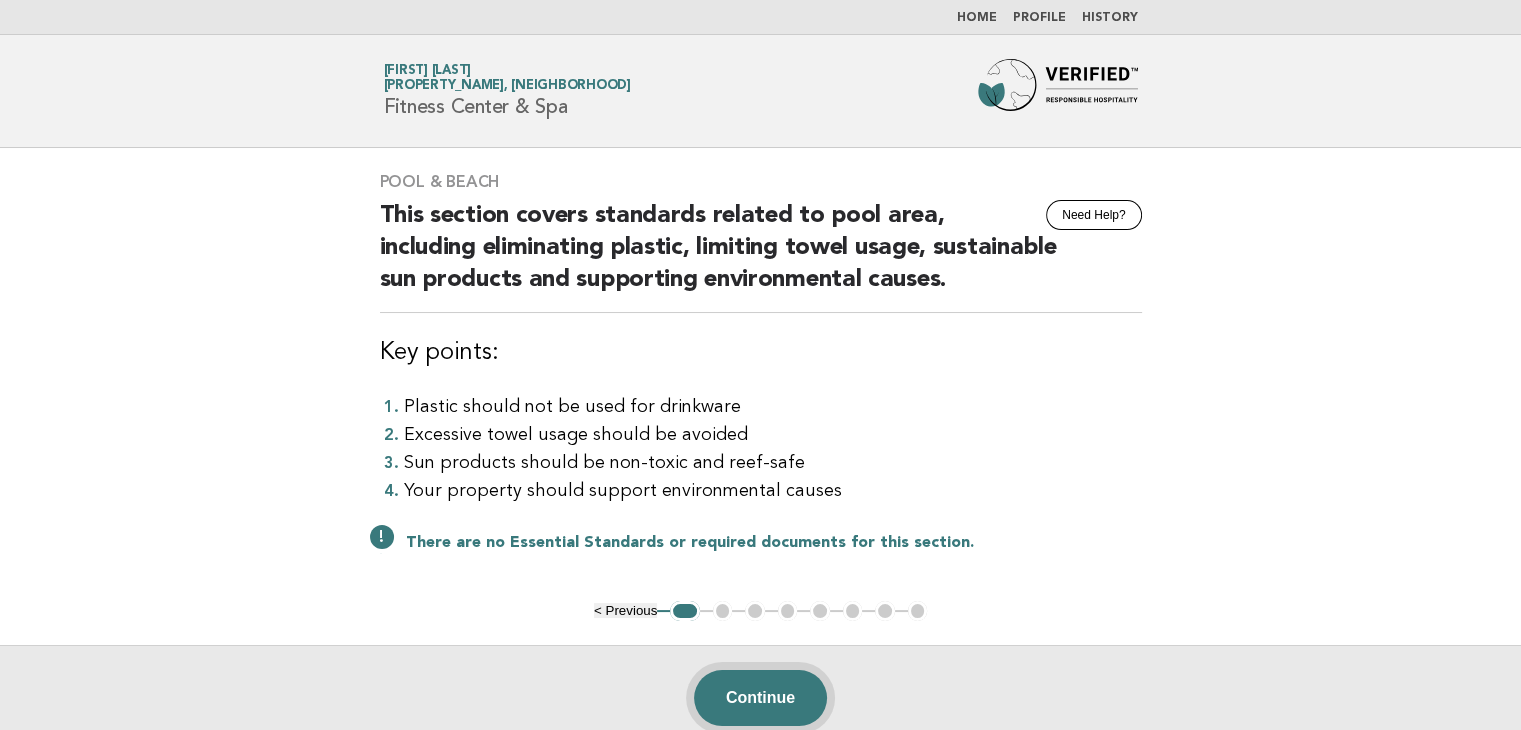 click on "Continue" at bounding box center [760, 698] 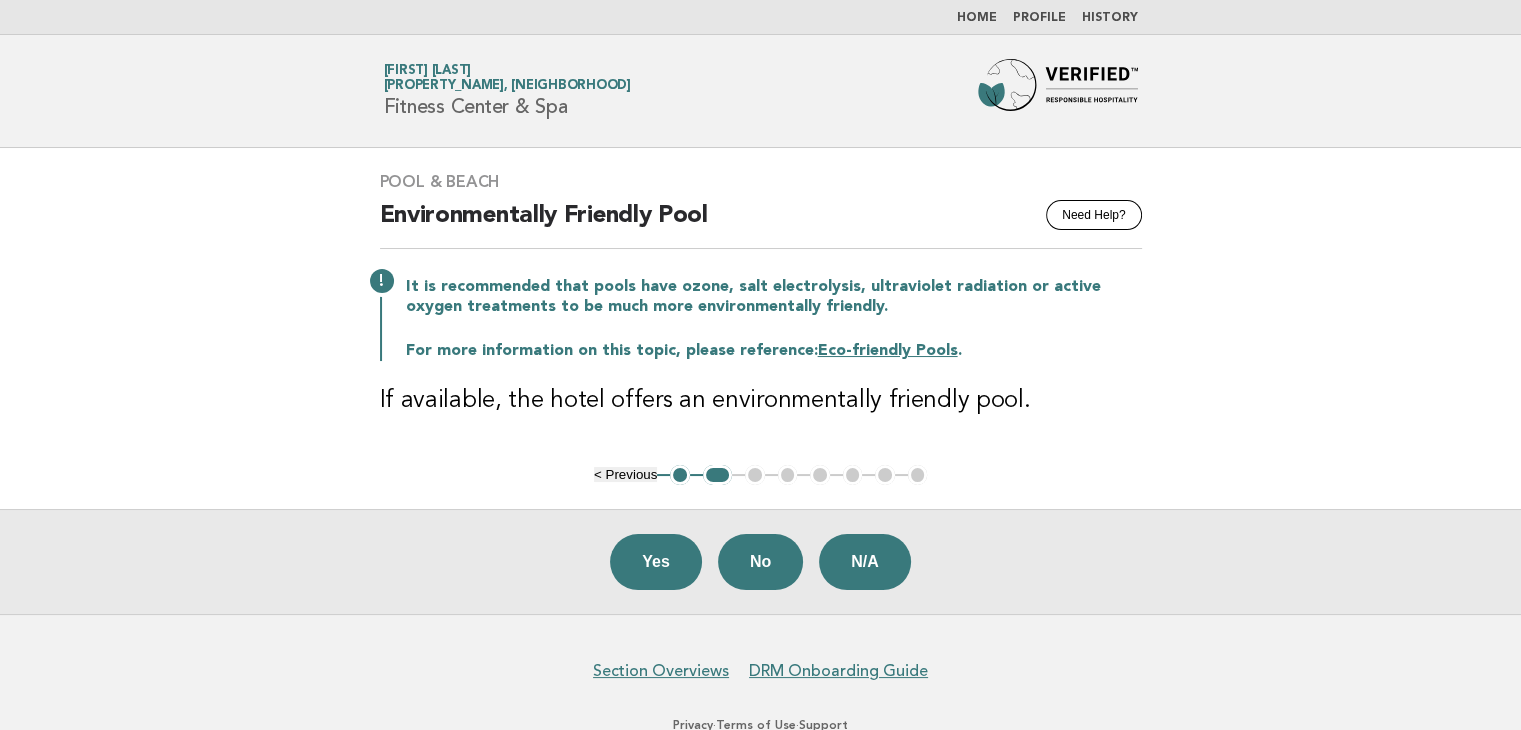click on "Eco-friendly Pools" at bounding box center (888, 351) 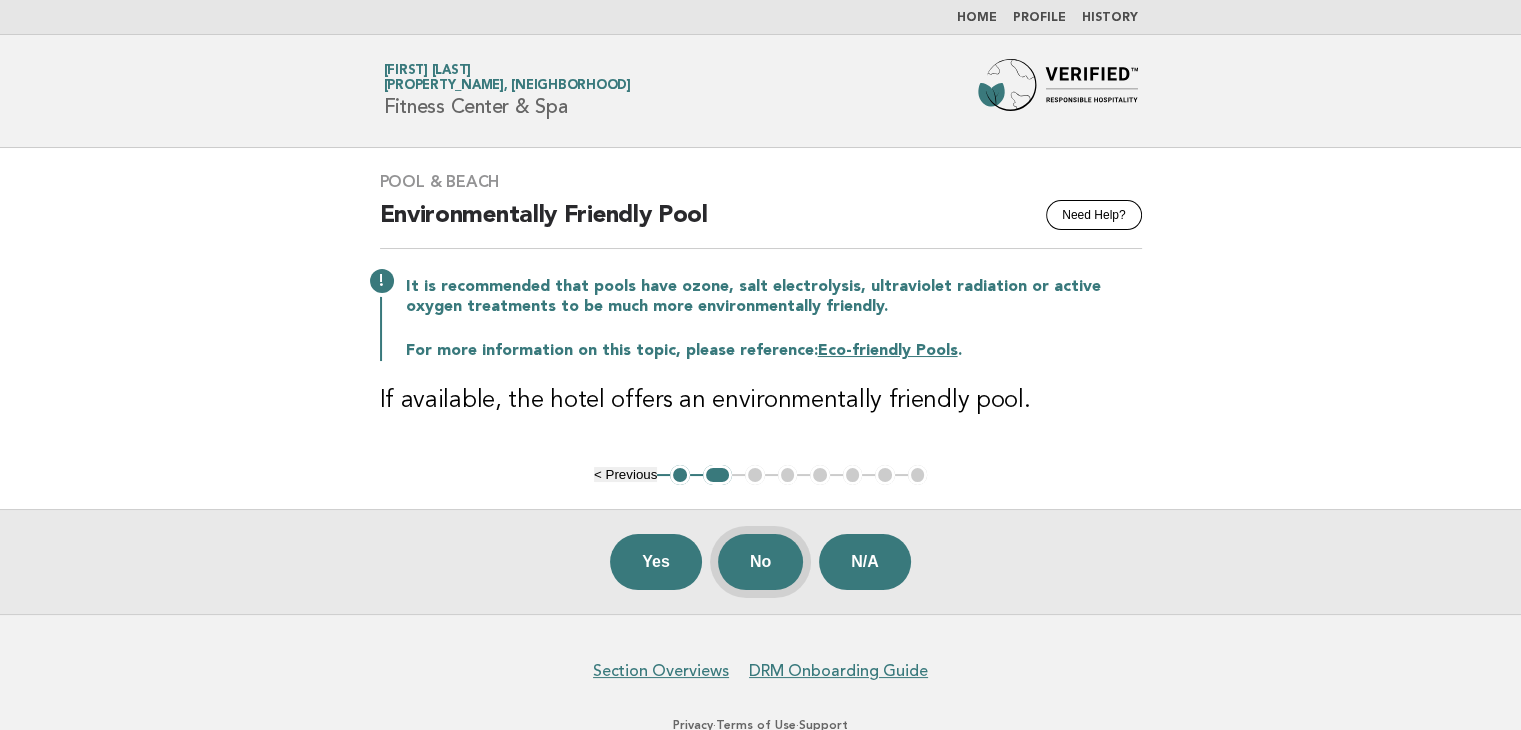click on "No" at bounding box center (760, 562) 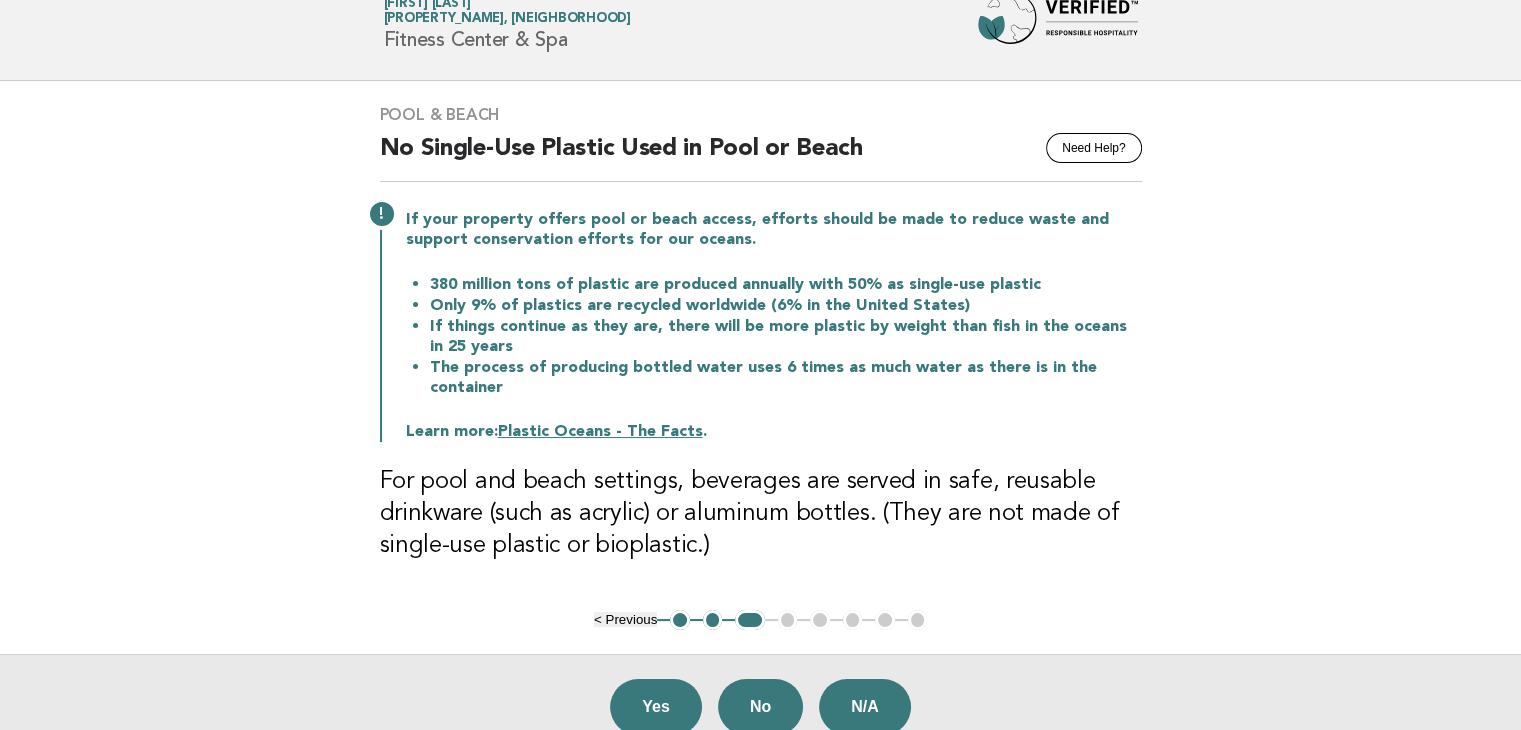 scroll, scrollTop: 100, scrollLeft: 0, axis: vertical 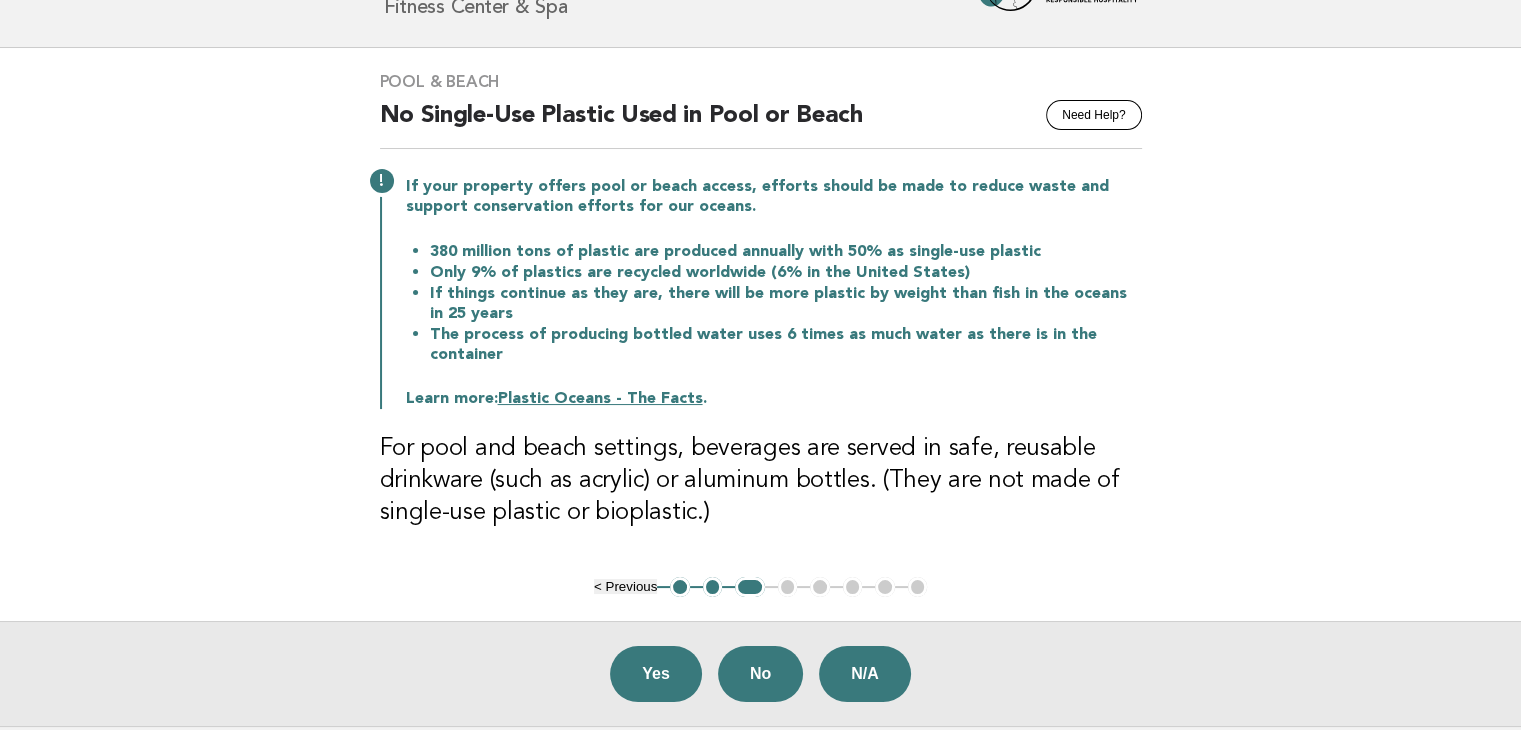 click on "< Previous" at bounding box center (625, 586) 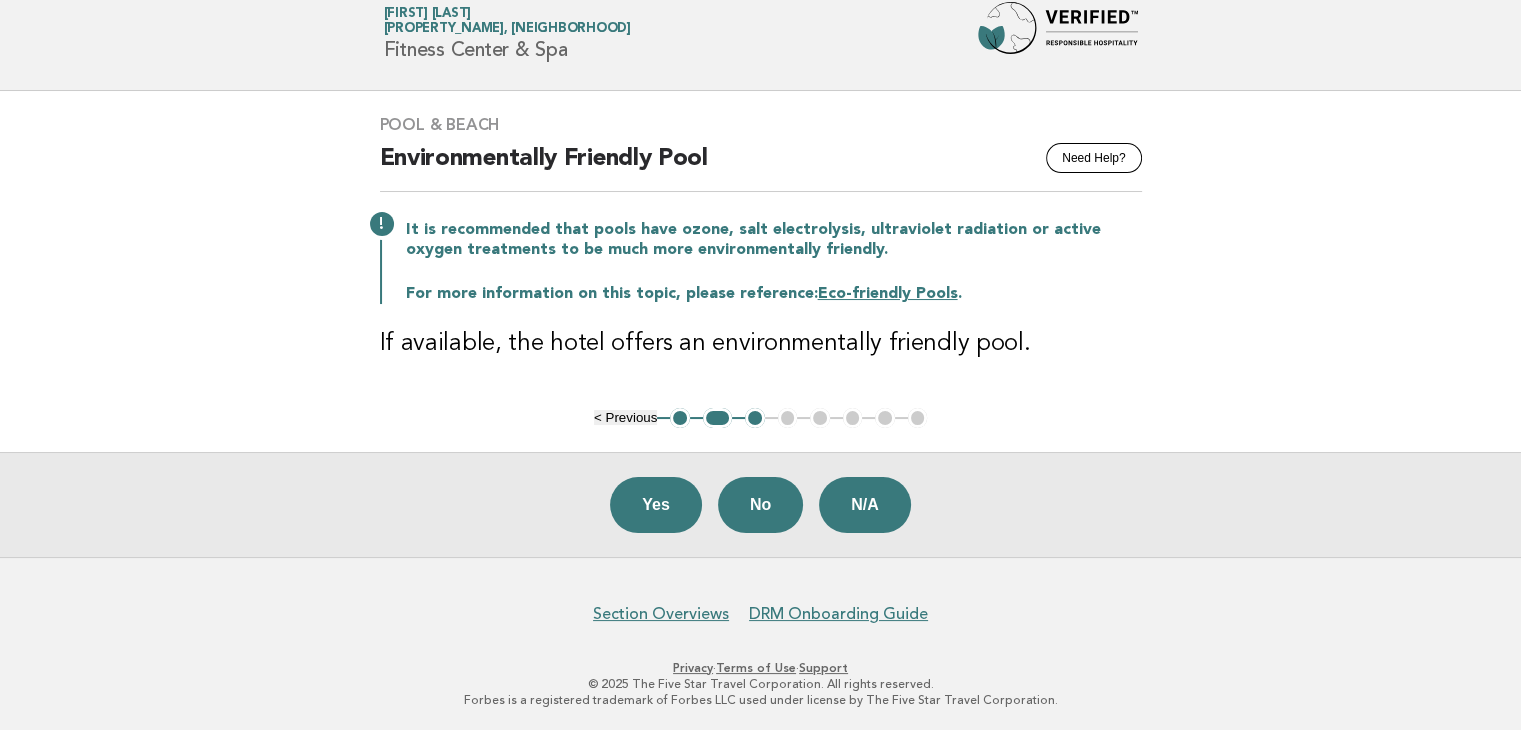 scroll, scrollTop: 0, scrollLeft: 0, axis: both 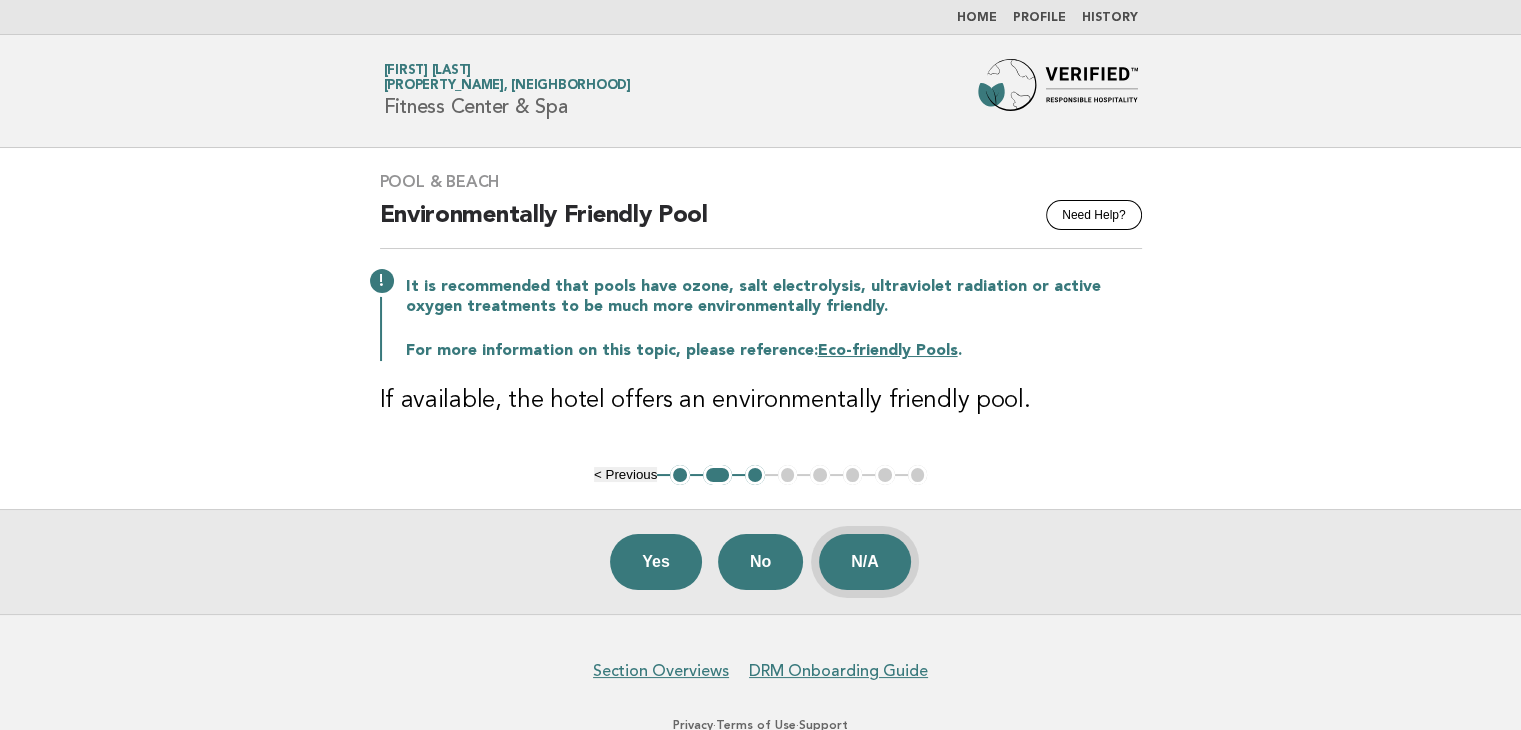 click on "N/A" at bounding box center [865, 562] 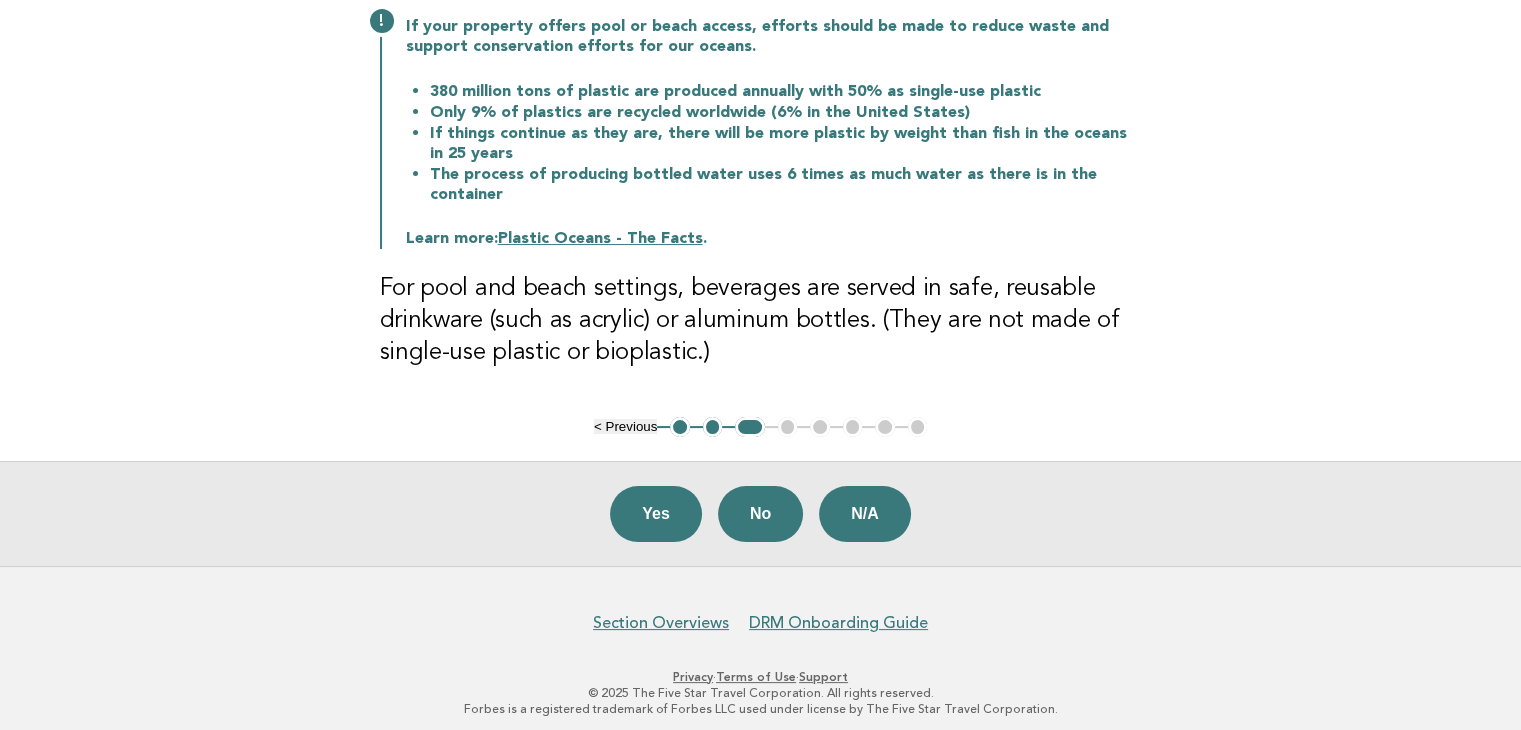 scroll, scrollTop: 272, scrollLeft: 0, axis: vertical 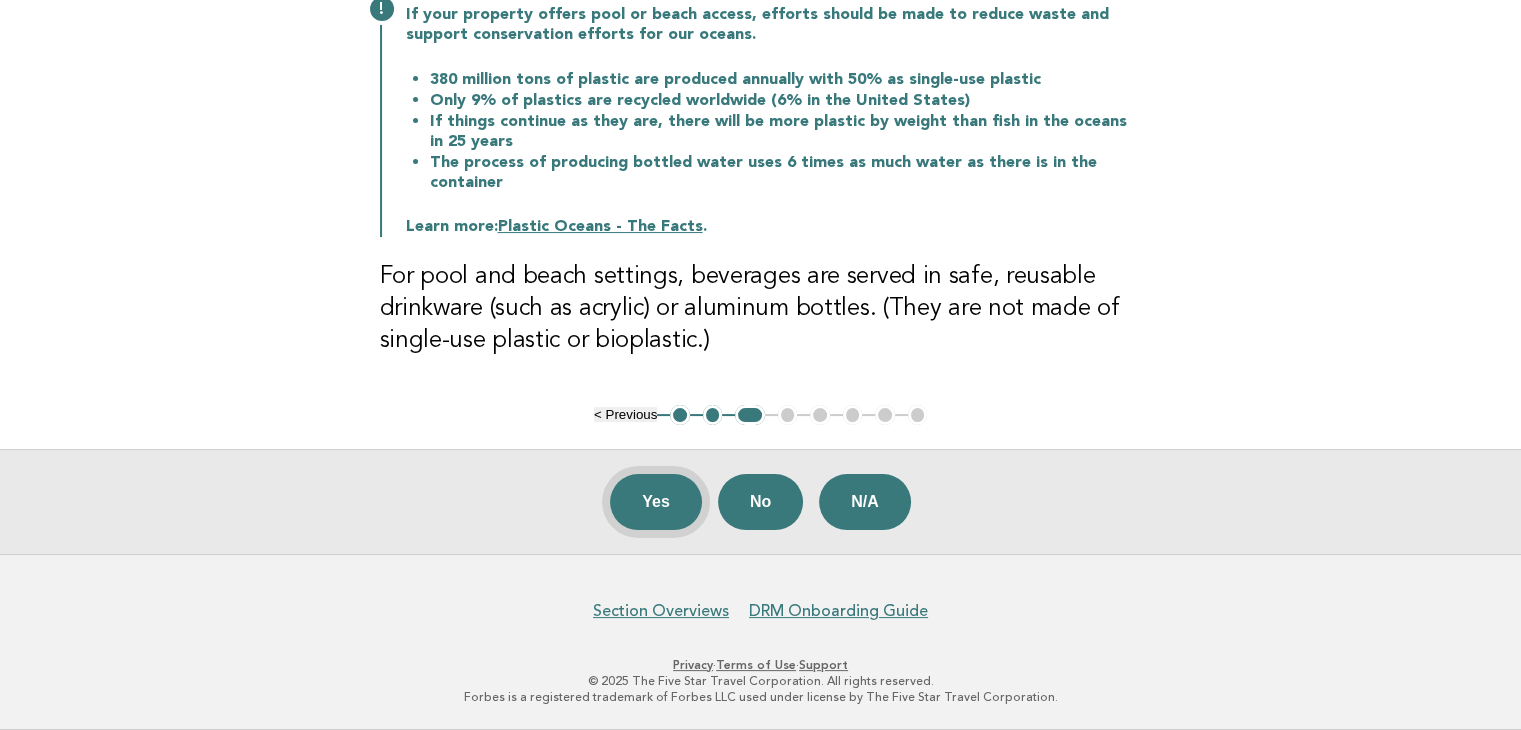 click on "Yes" at bounding box center [656, 502] 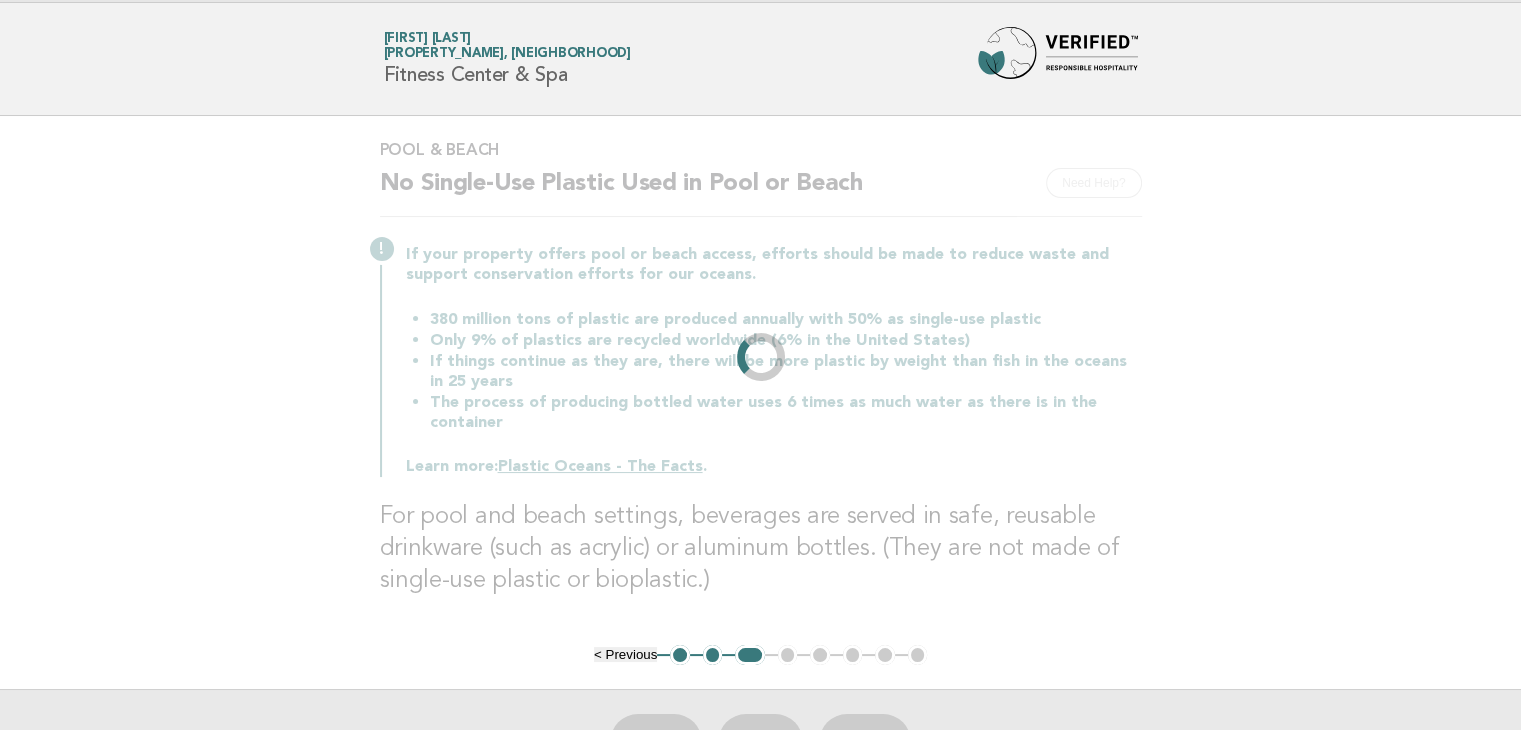scroll, scrollTop: 0, scrollLeft: 0, axis: both 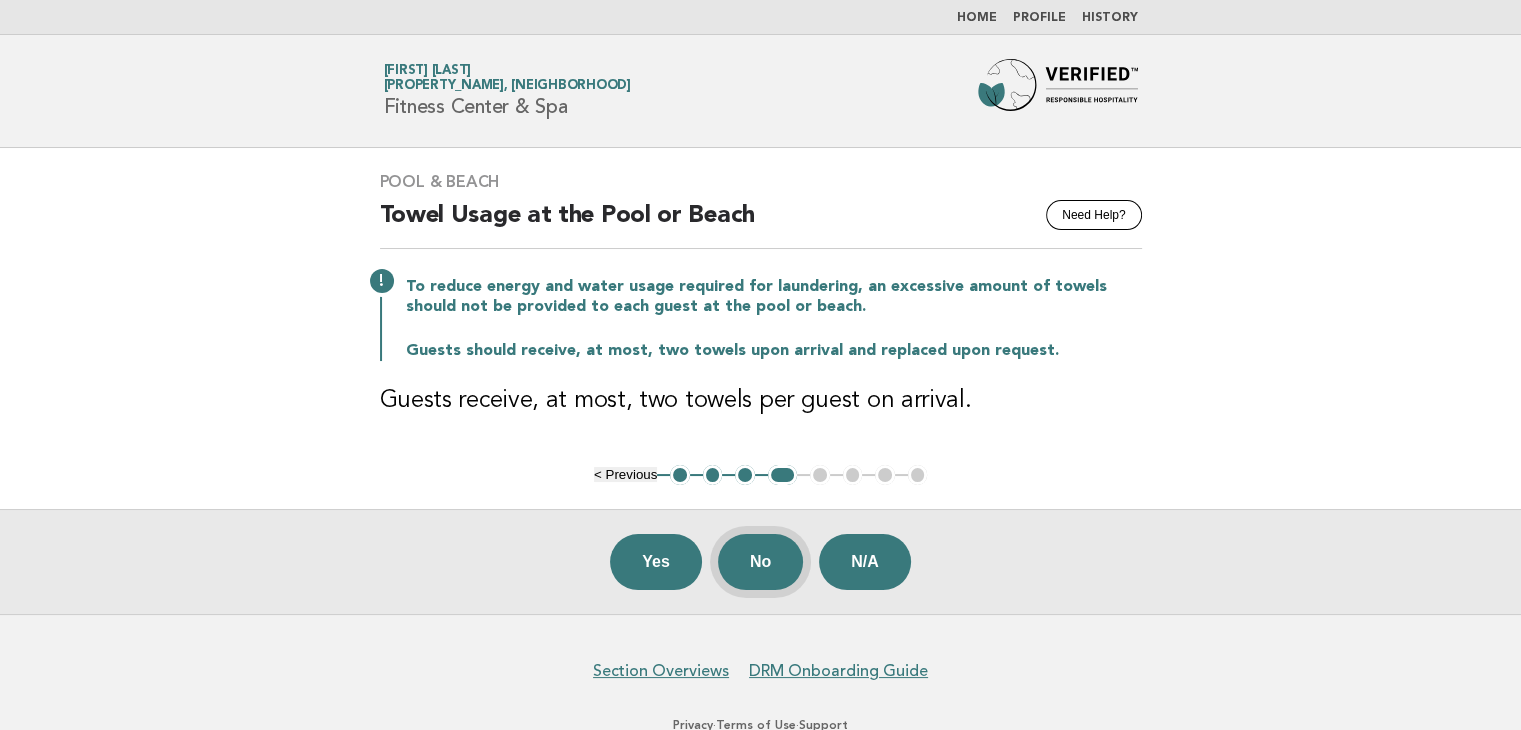 click on "No" at bounding box center (760, 562) 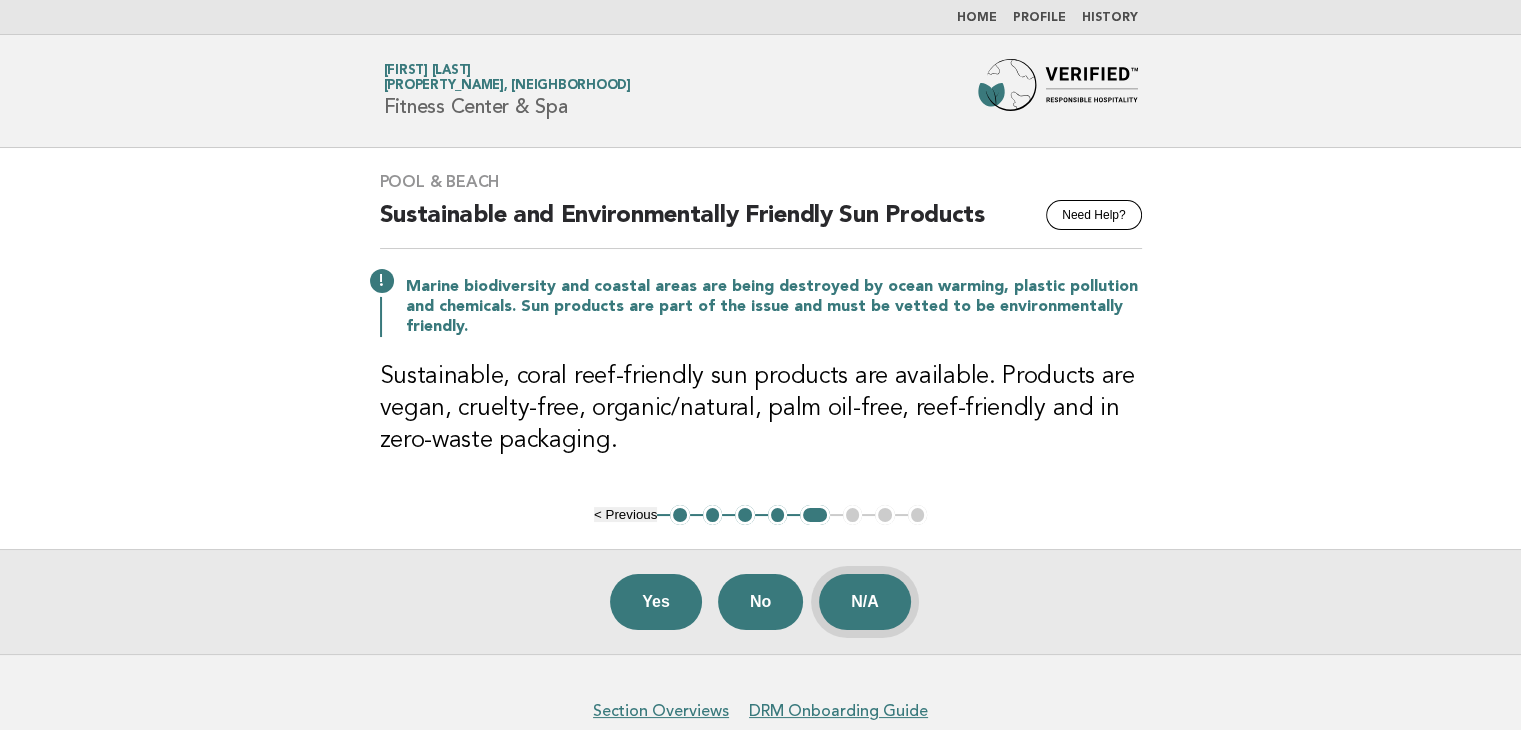 click on "N/A" at bounding box center (865, 602) 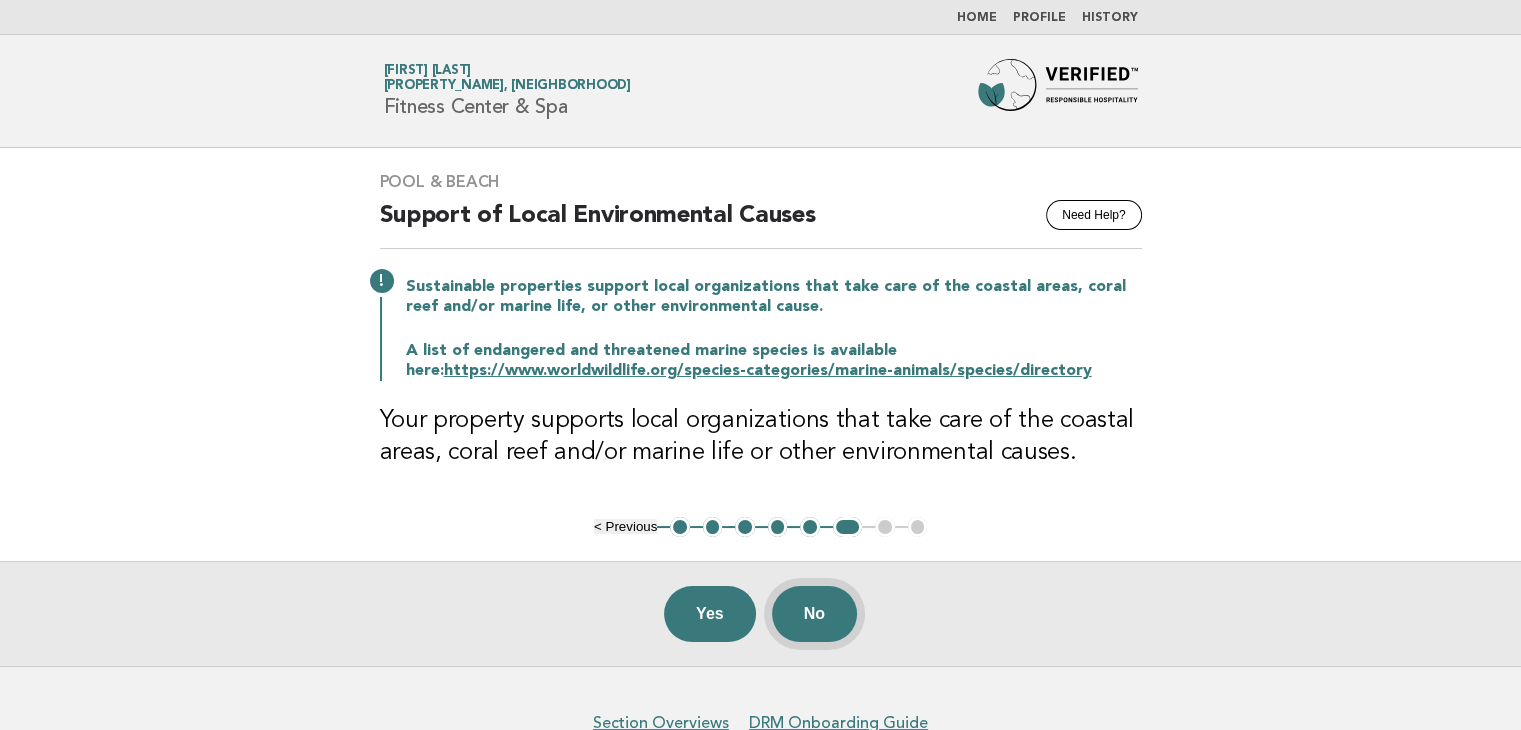 click on "No" at bounding box center [814, 614] 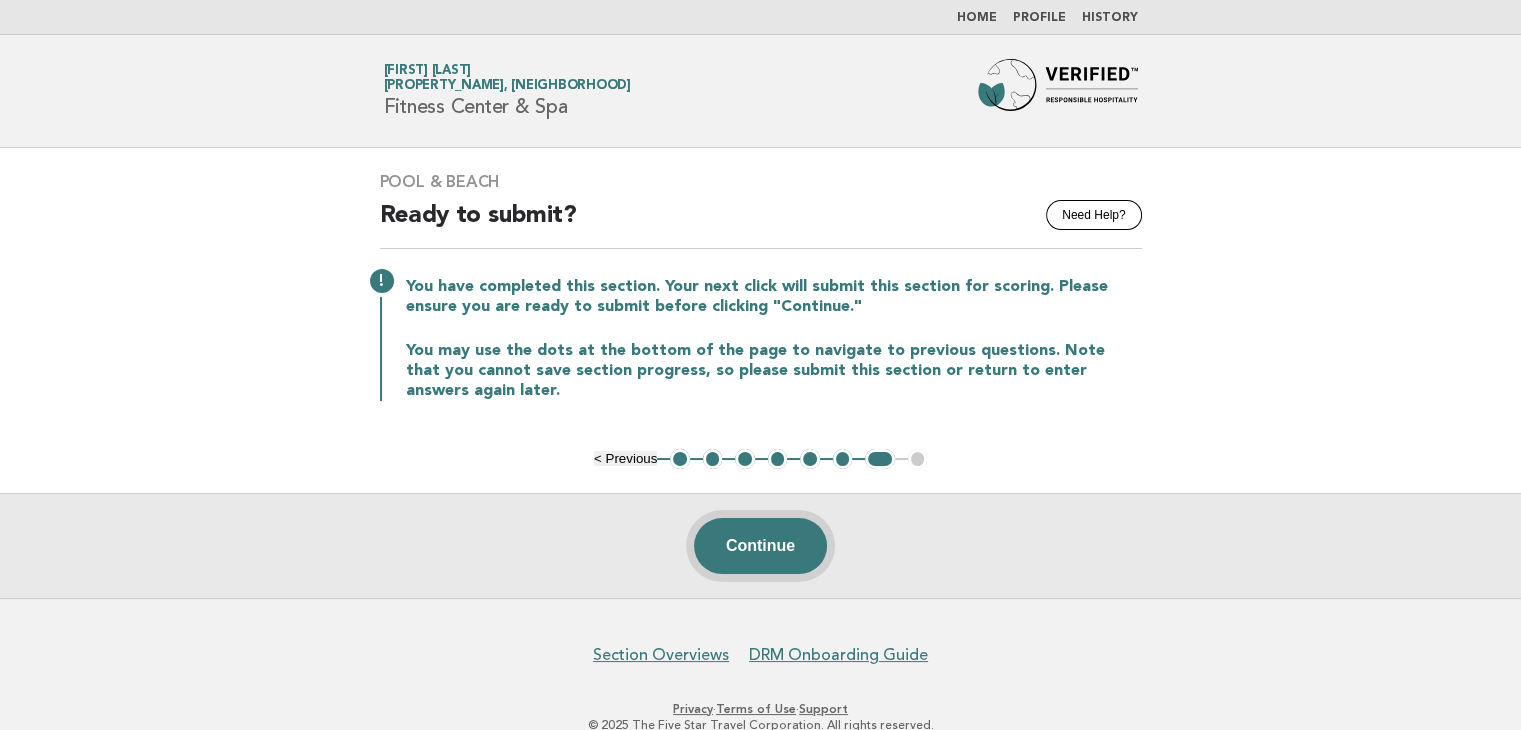 click on "Continue" at bounding box center (760, 546) 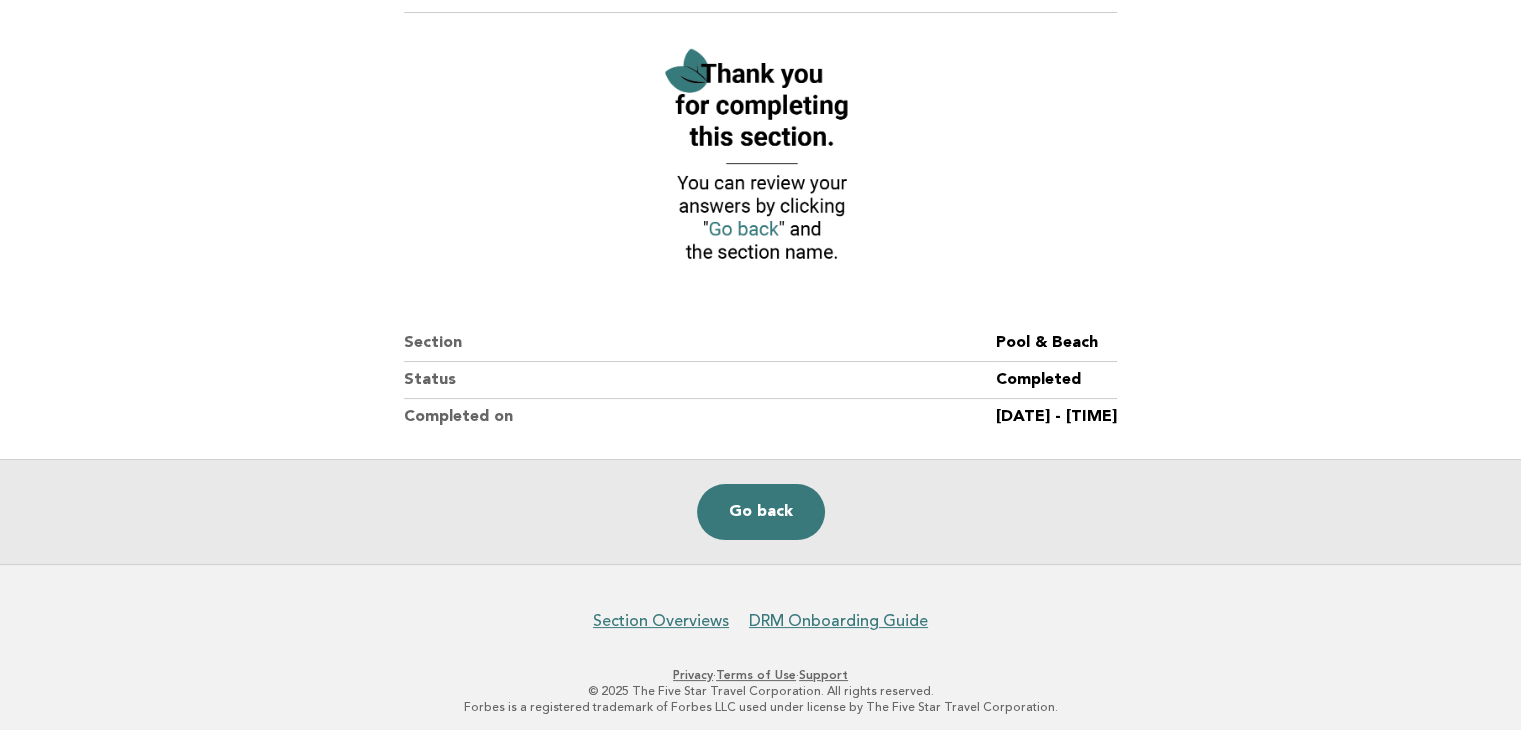 scroll, scrollTop: 216, scrollLeft: 0, axis: vertical 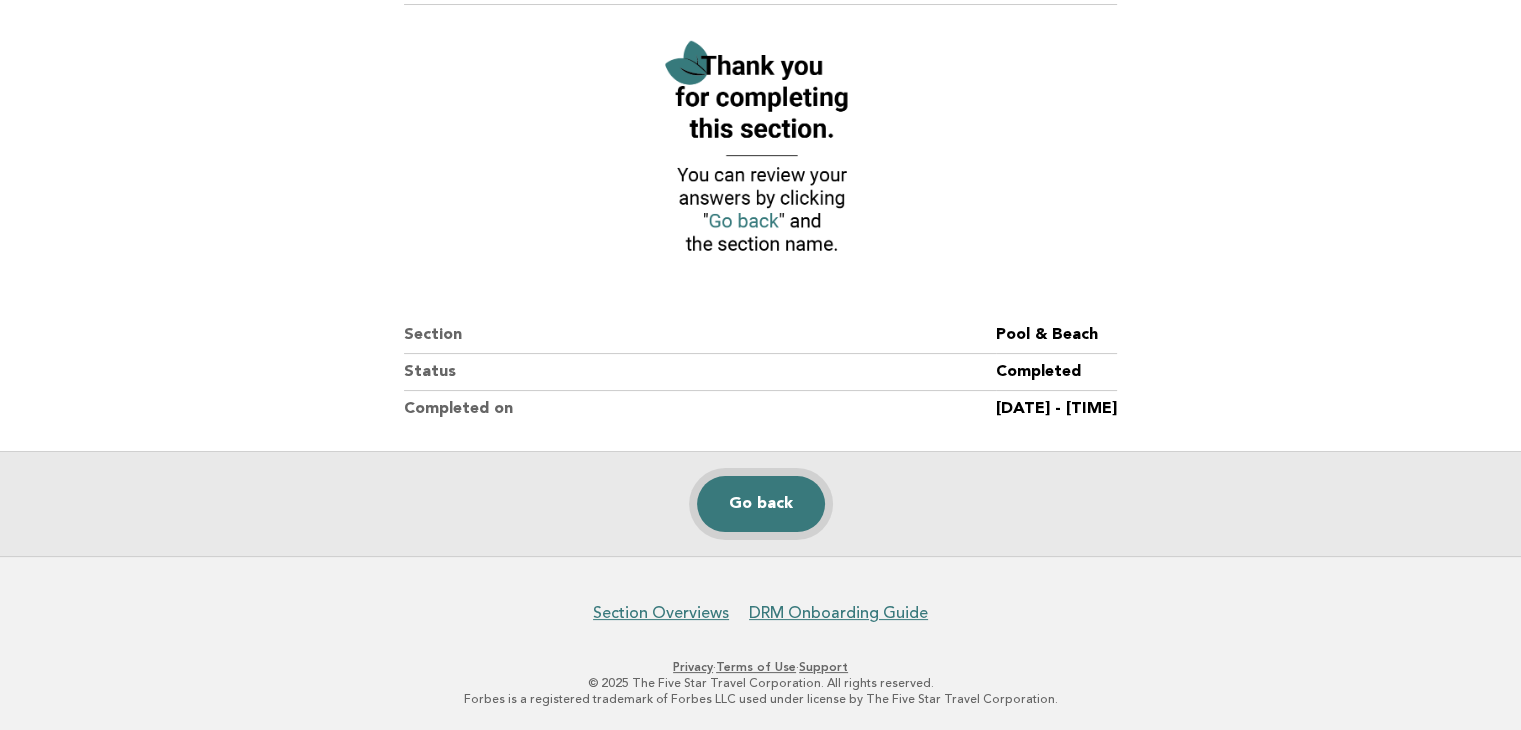 click on "Go back" at bounding box center [761, 504] 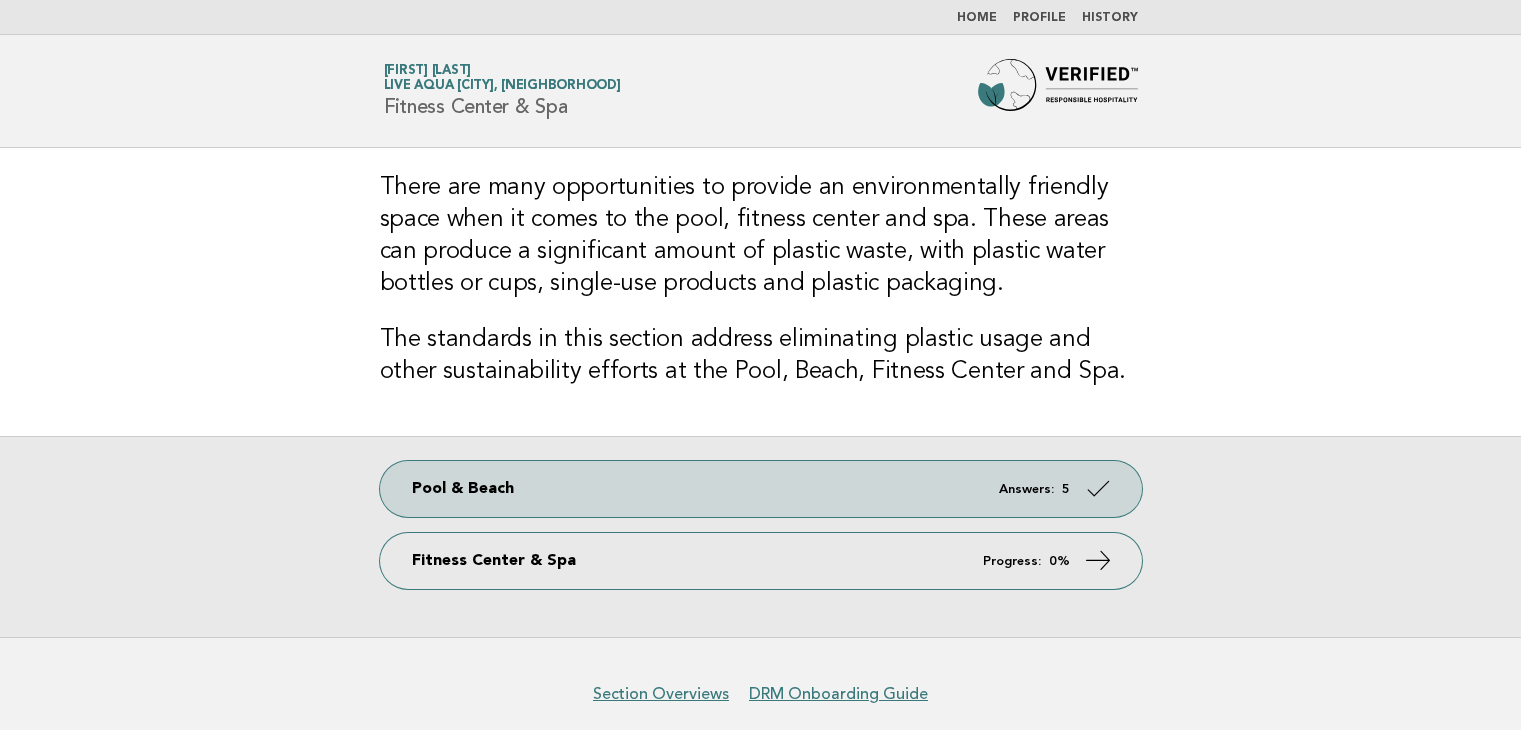scroll, scrollTop: 0, scrollLeft: 0, axis: both 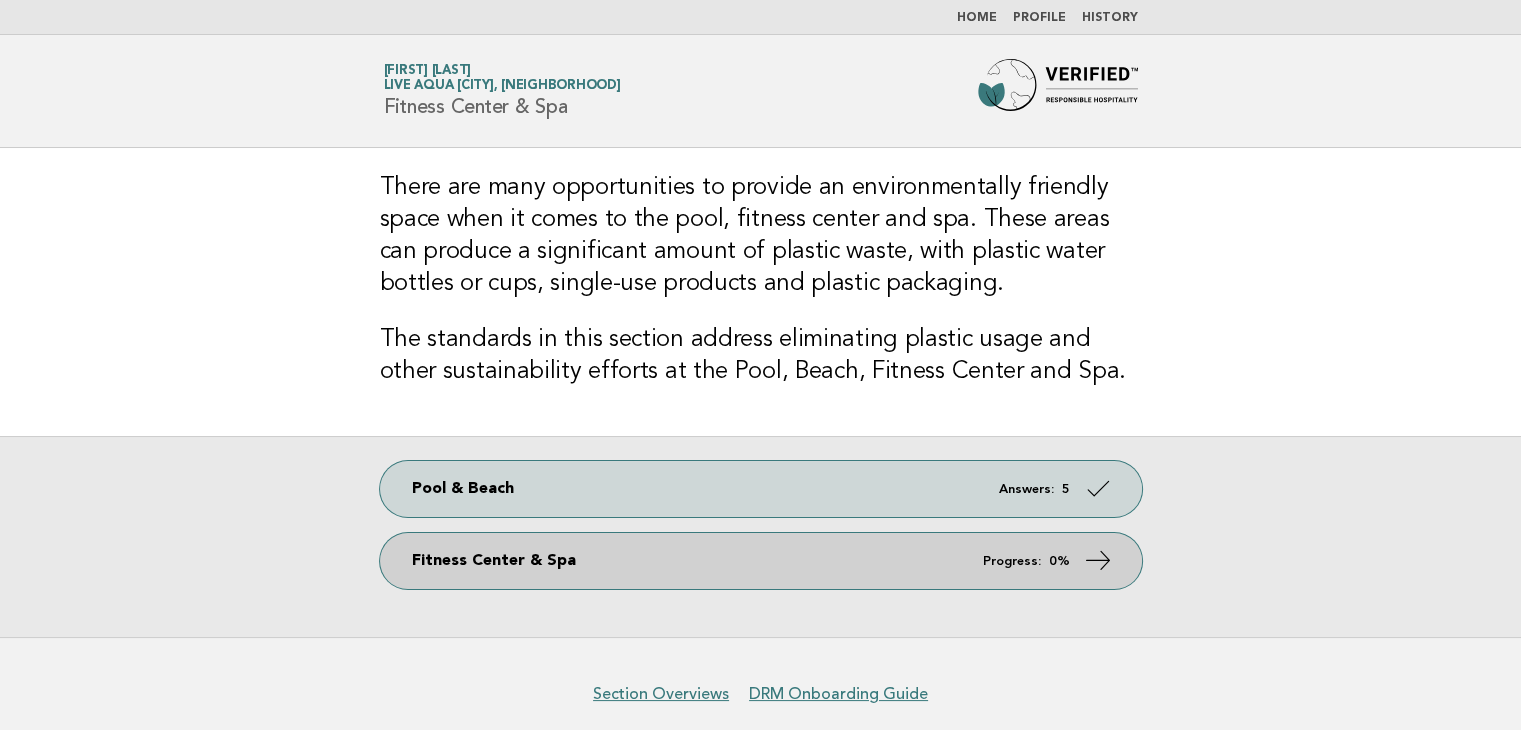 click on "Fitness Center & Spa
Progress:
0%" at bounding box center (761, 561) 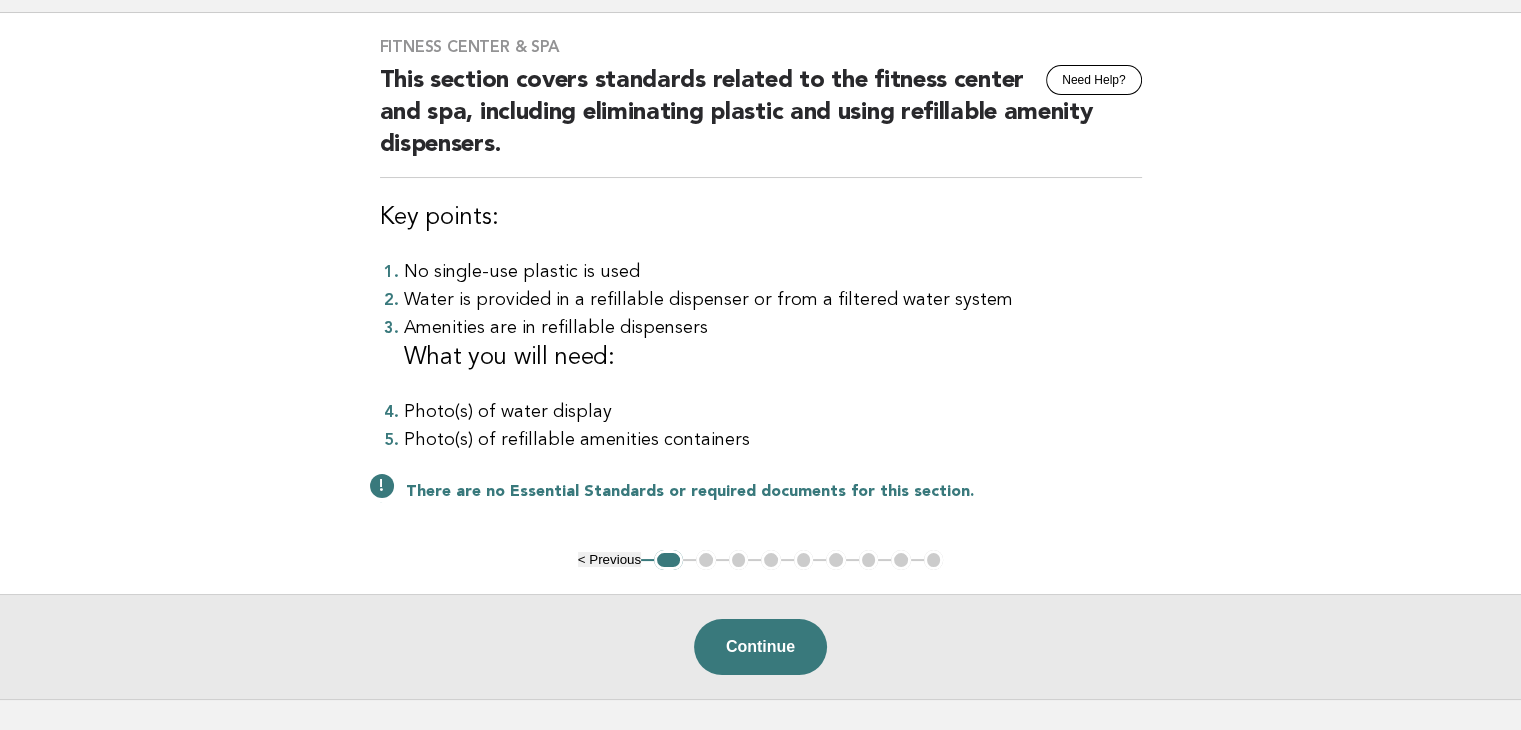 scroll, scrollTop: 100, scrollLeft: 0, axis: vertical 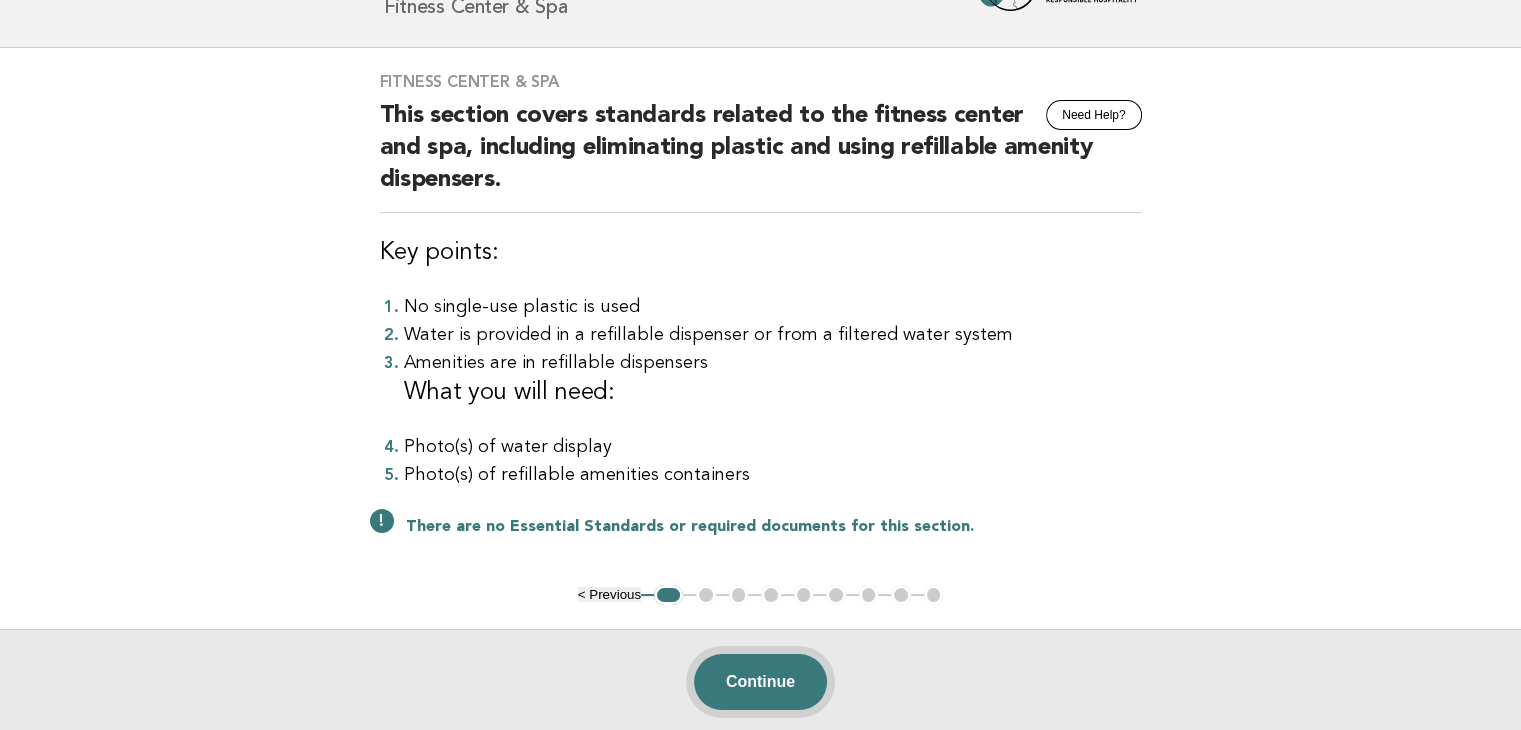 click on "Continue" at bounding box center (760, 682) 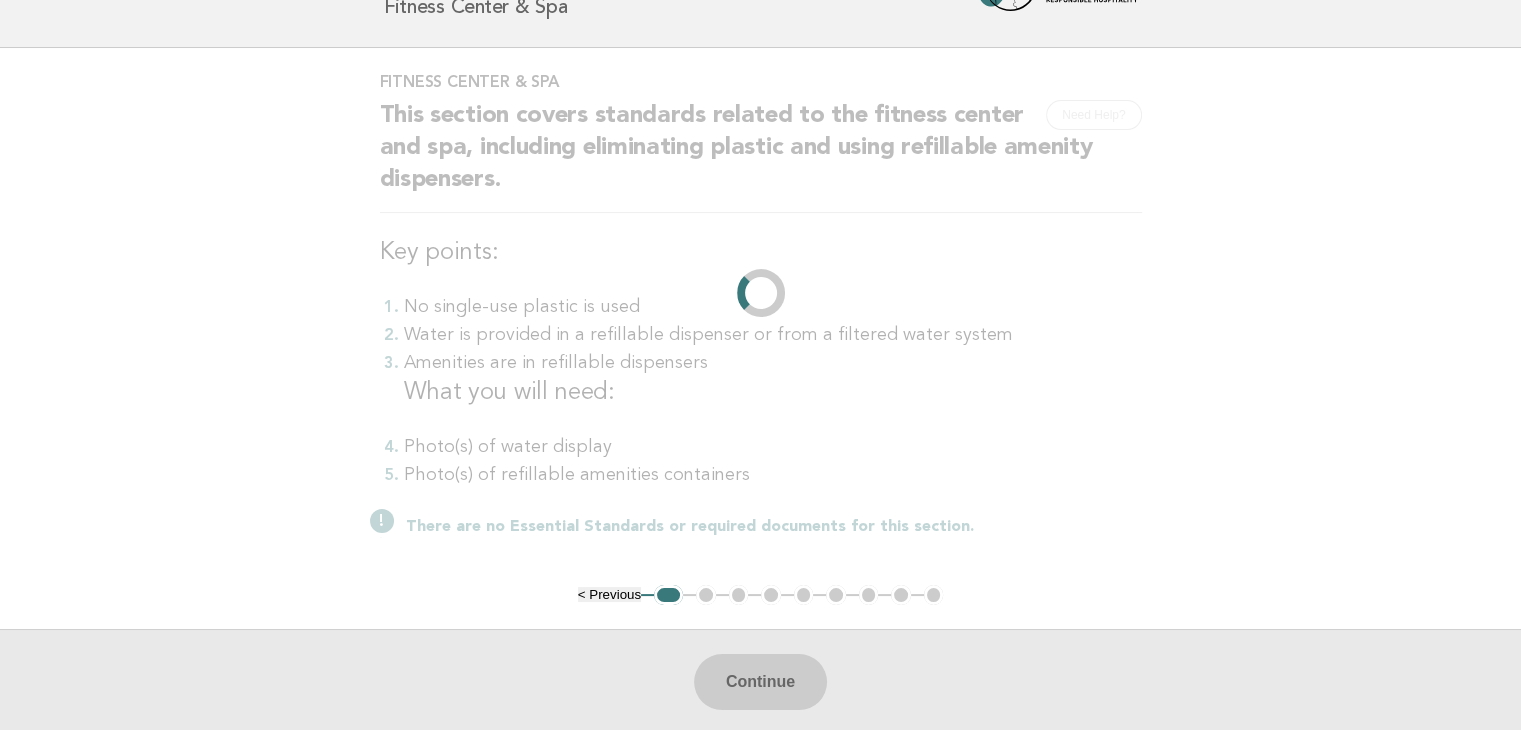 scroll, scrollTop: 0, scrollLeft: 0, axis: both 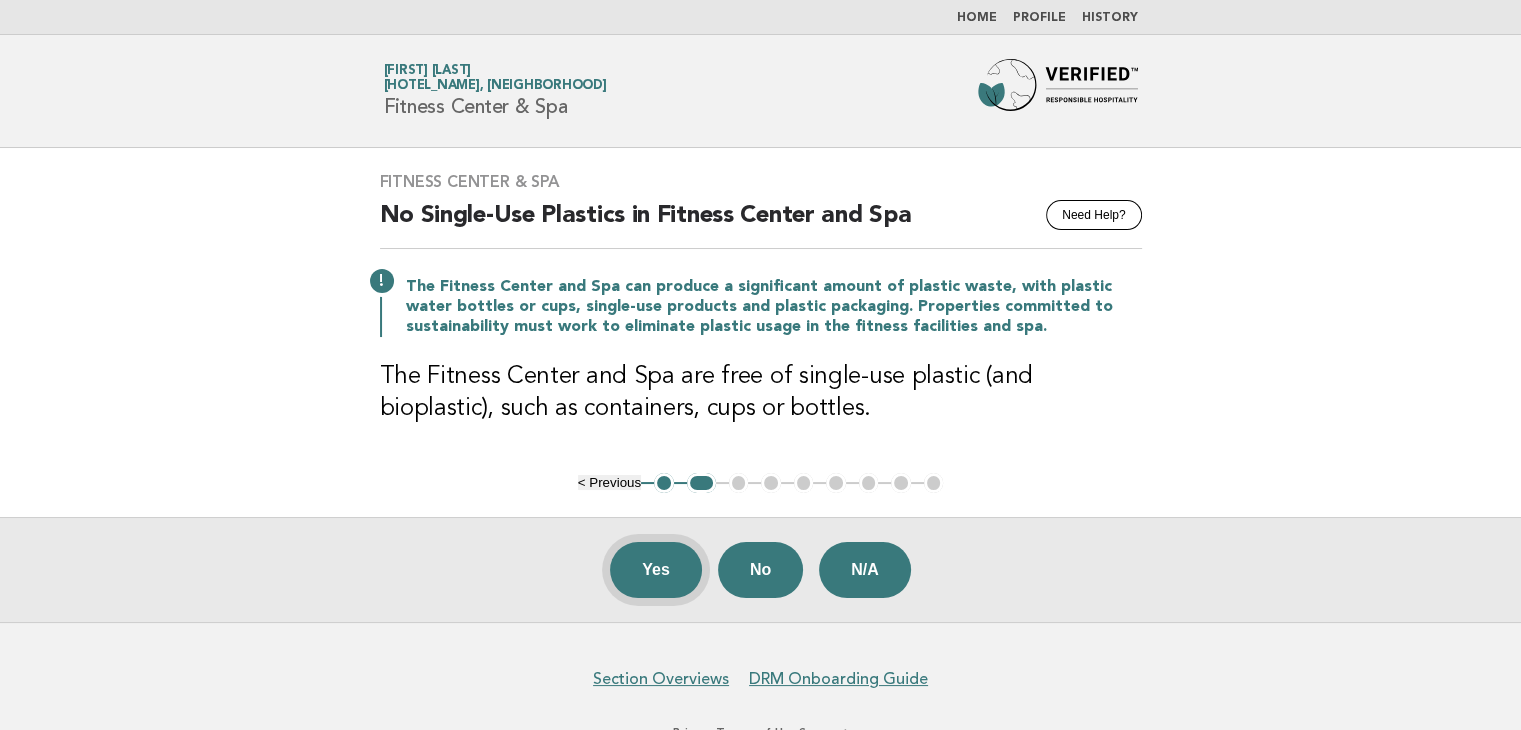 click on "Yes" at bounding box center [656, 570] 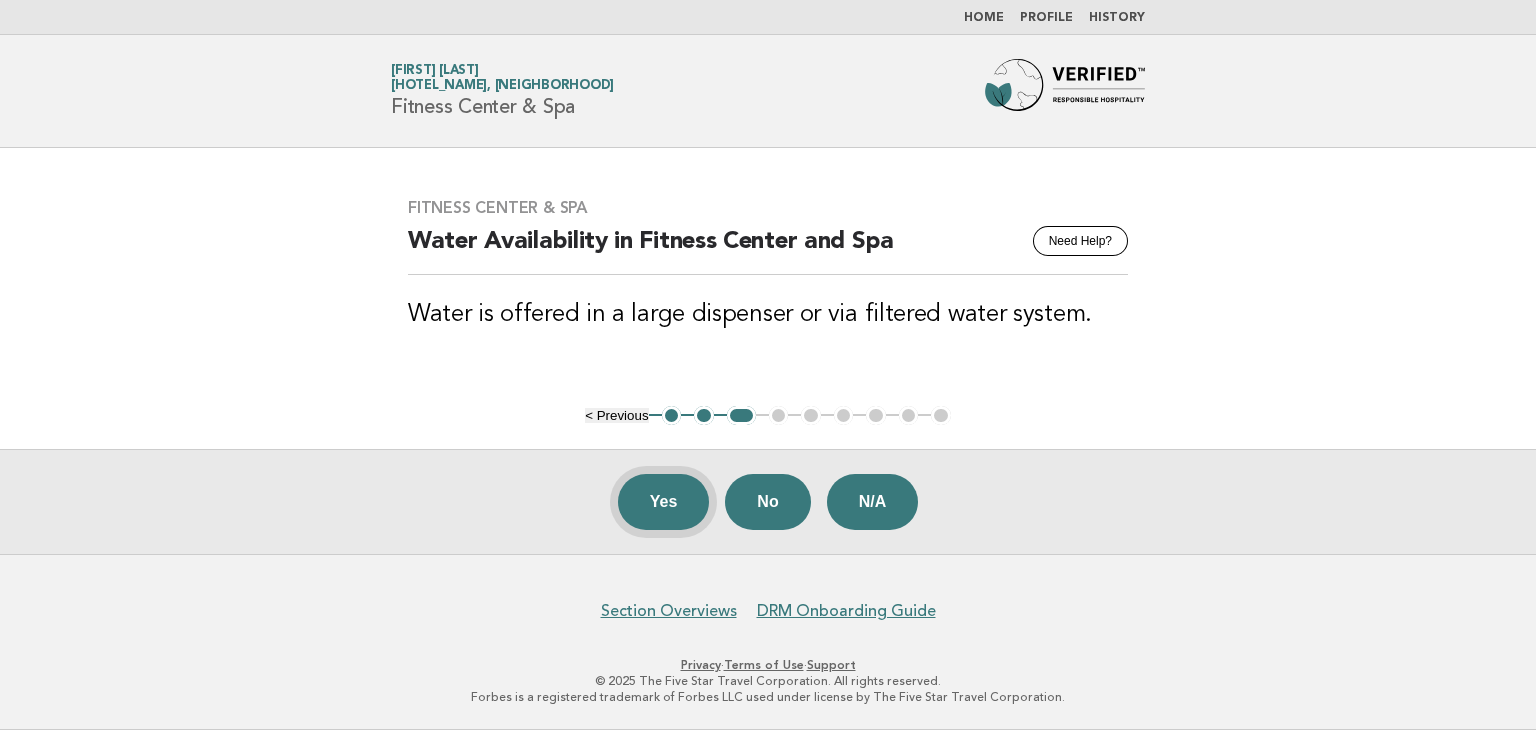 click on "Yes" at bounding box center [664, 502] 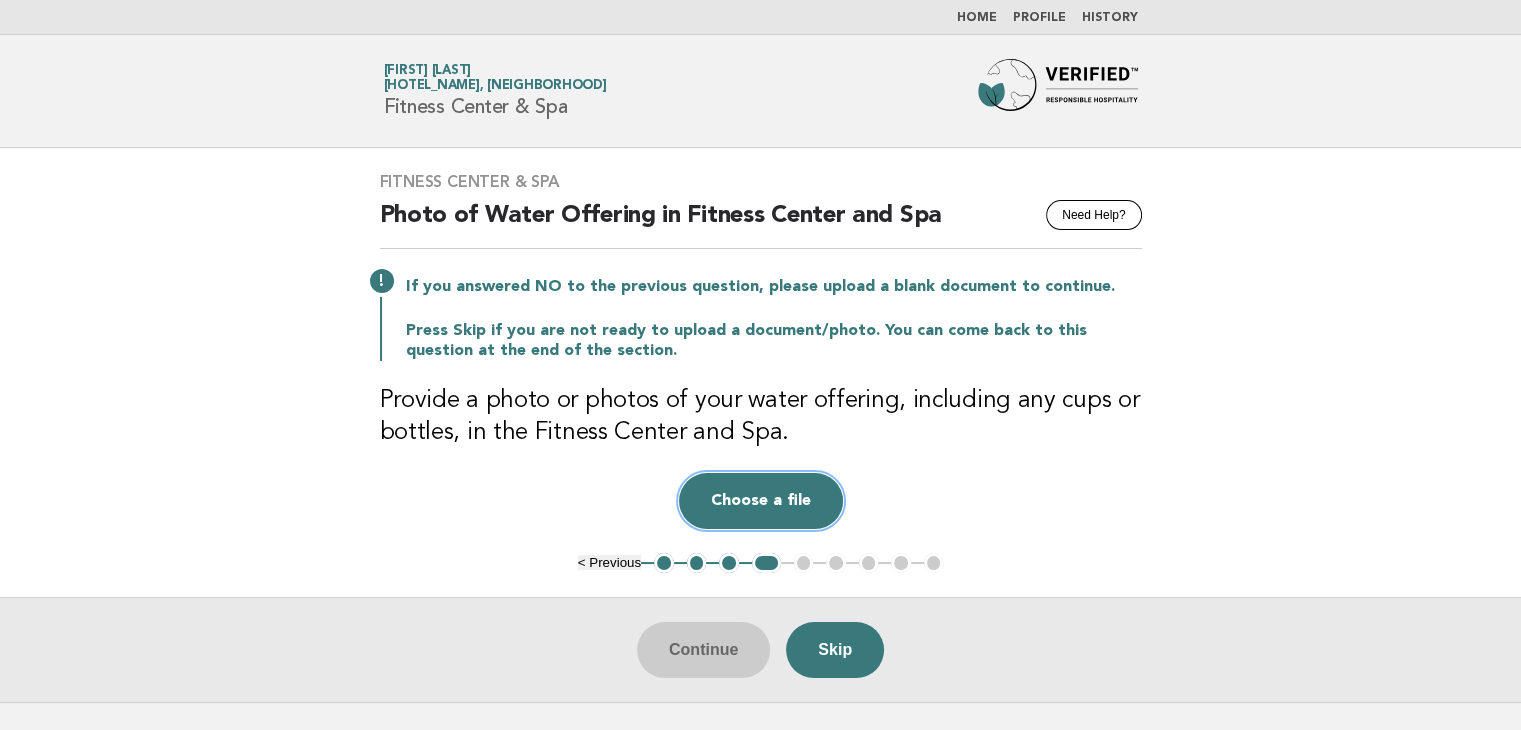 click on "Choose a file" at bounding box center [761, 501] 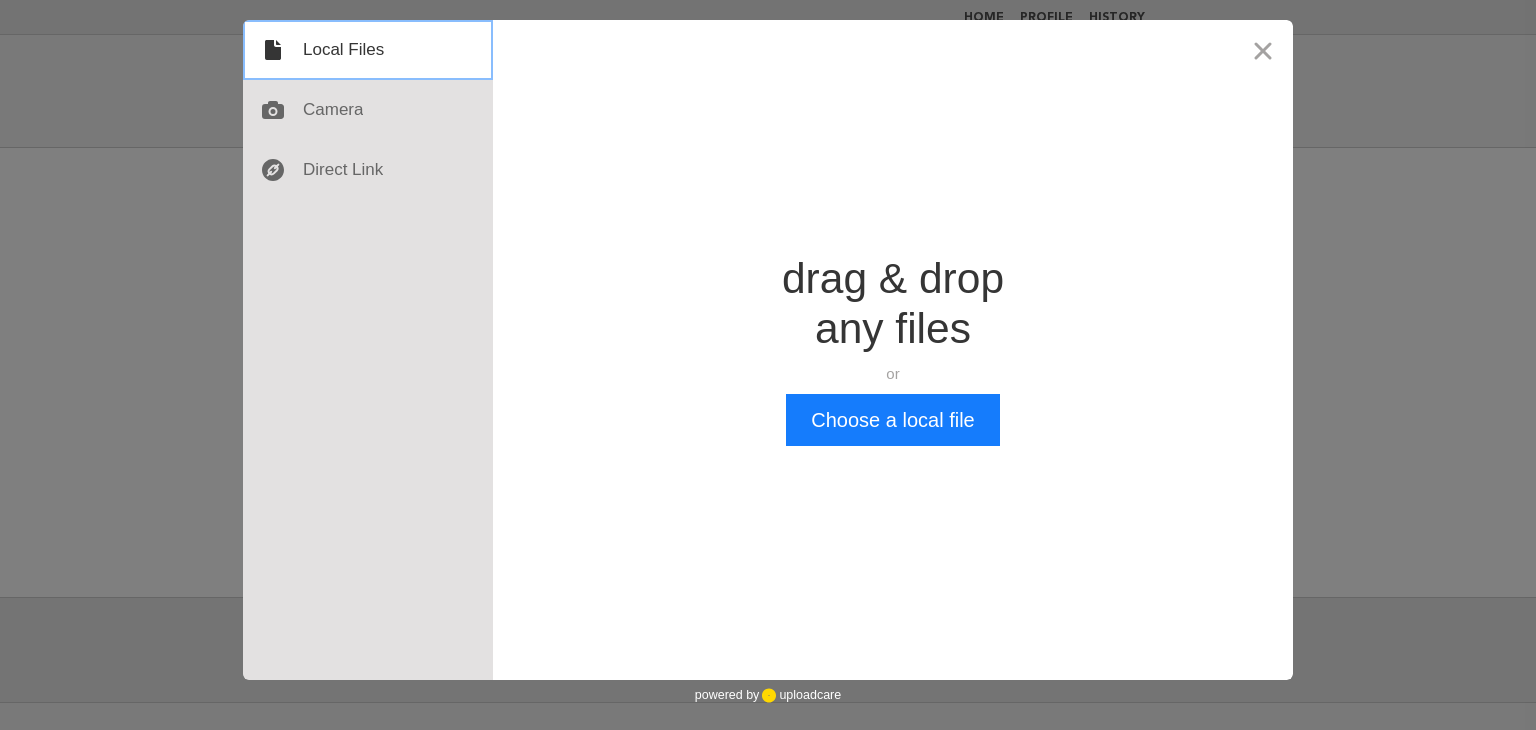 click at bounding box center [368, 50] 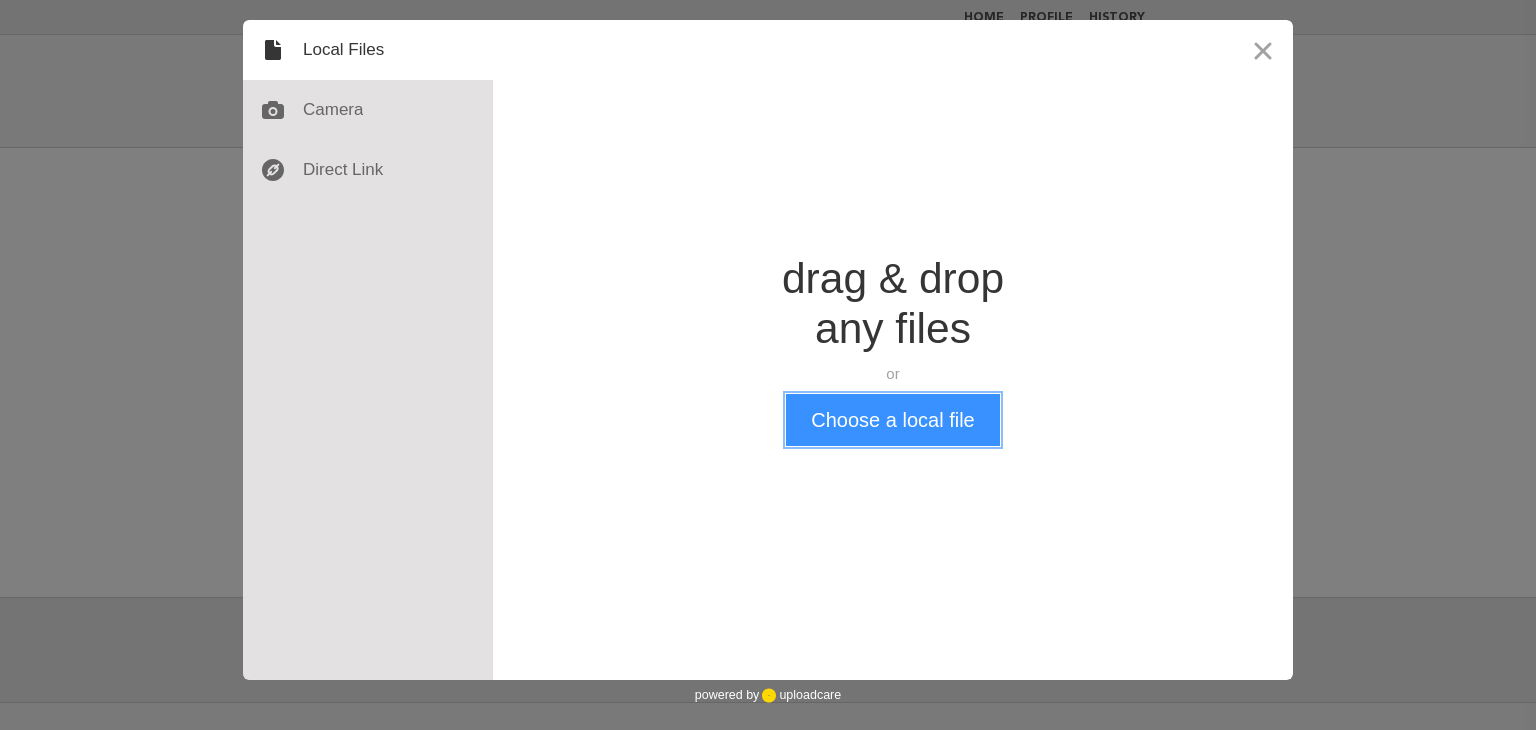 click on "Choose a local file" at bounding box center [892, 420] 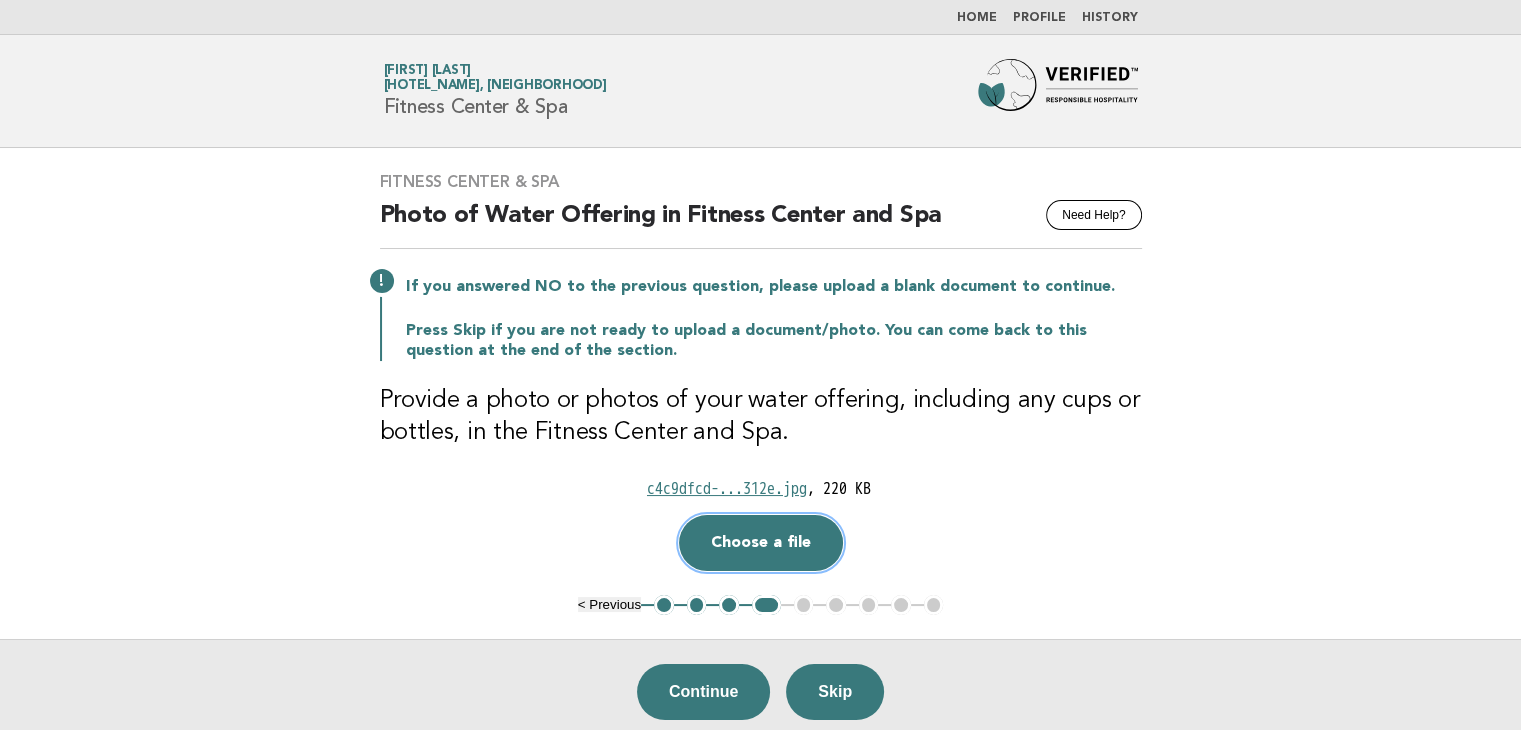 click on "Choose a file" at bounding box center (761, 543) 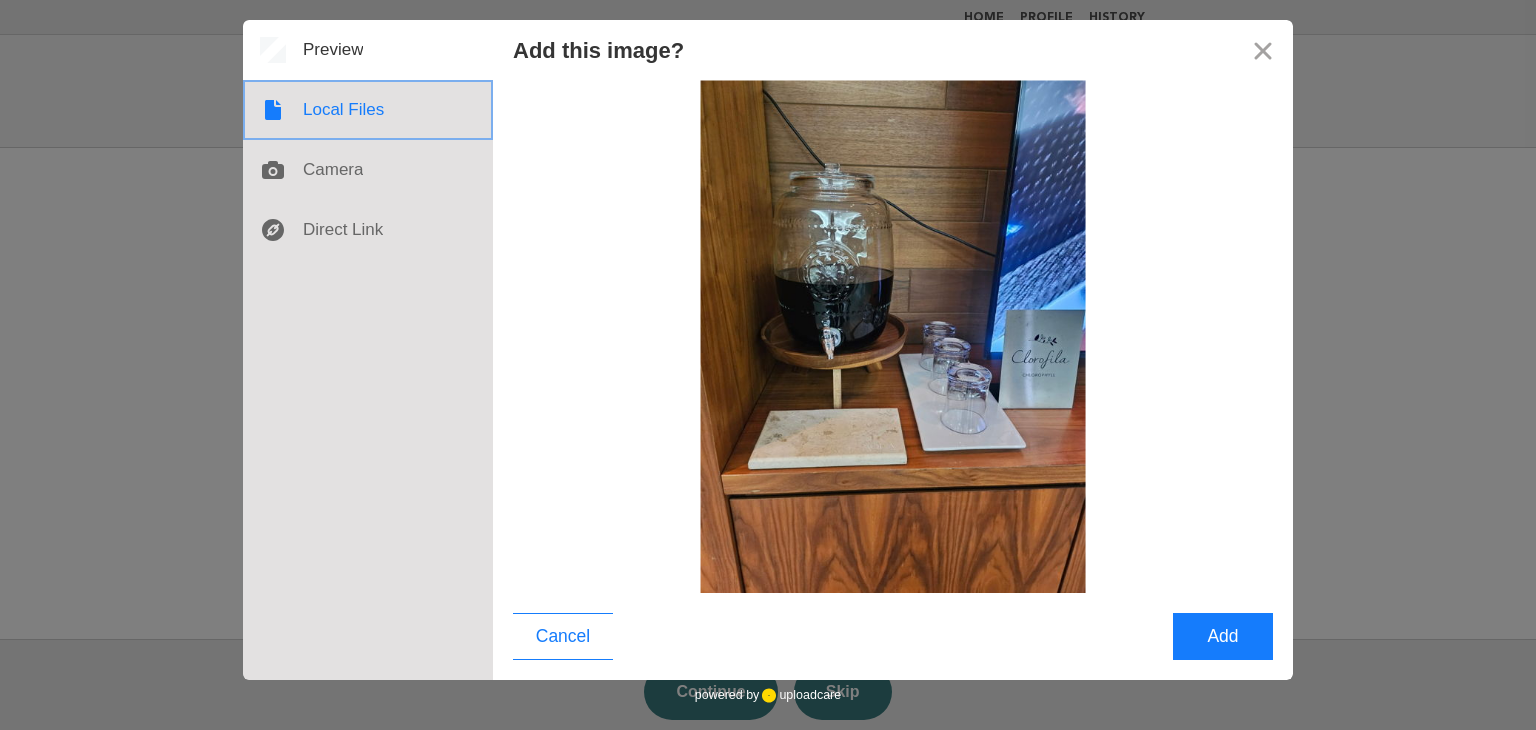 click at bounding box center (368, 110) 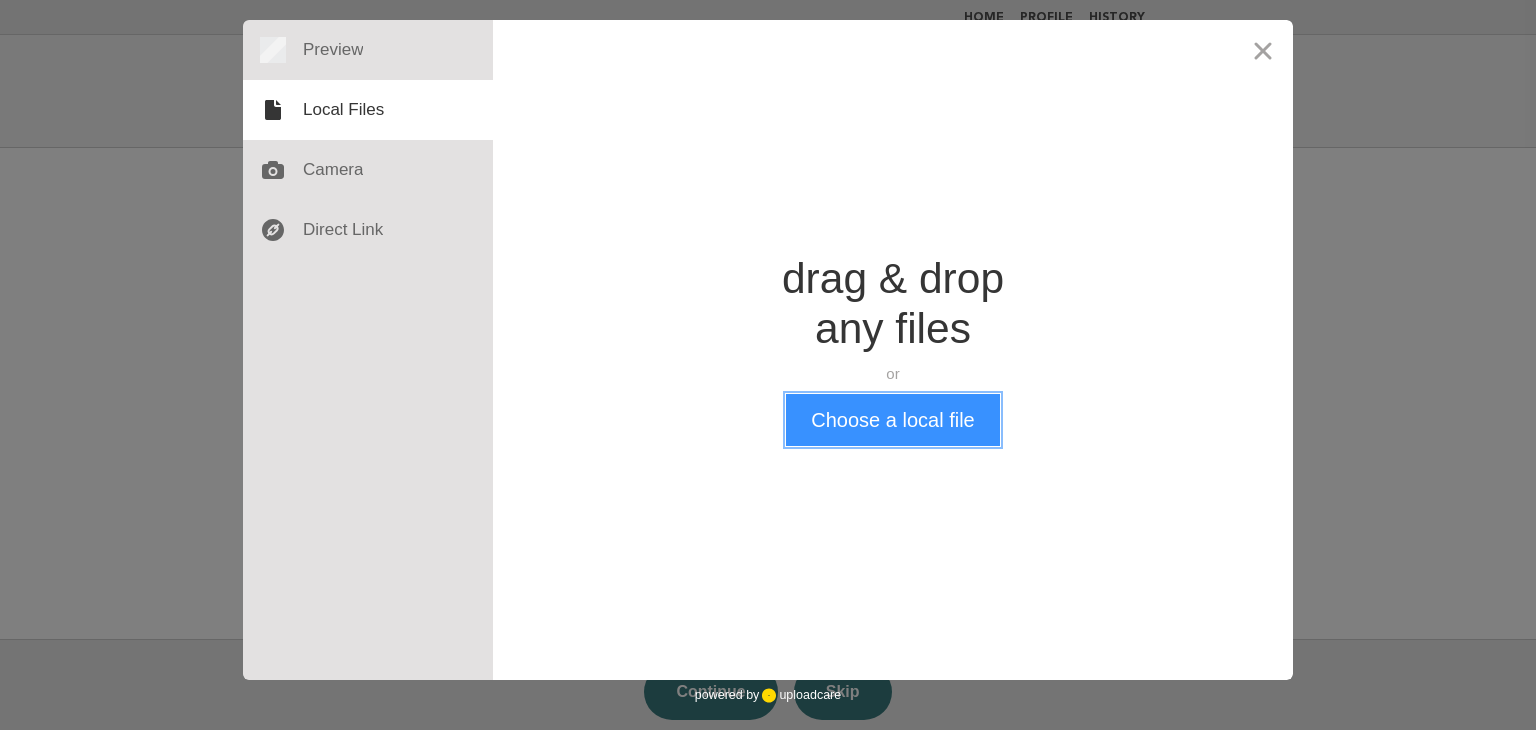 click on "Choose a local file" at bounding box center [892, 420] 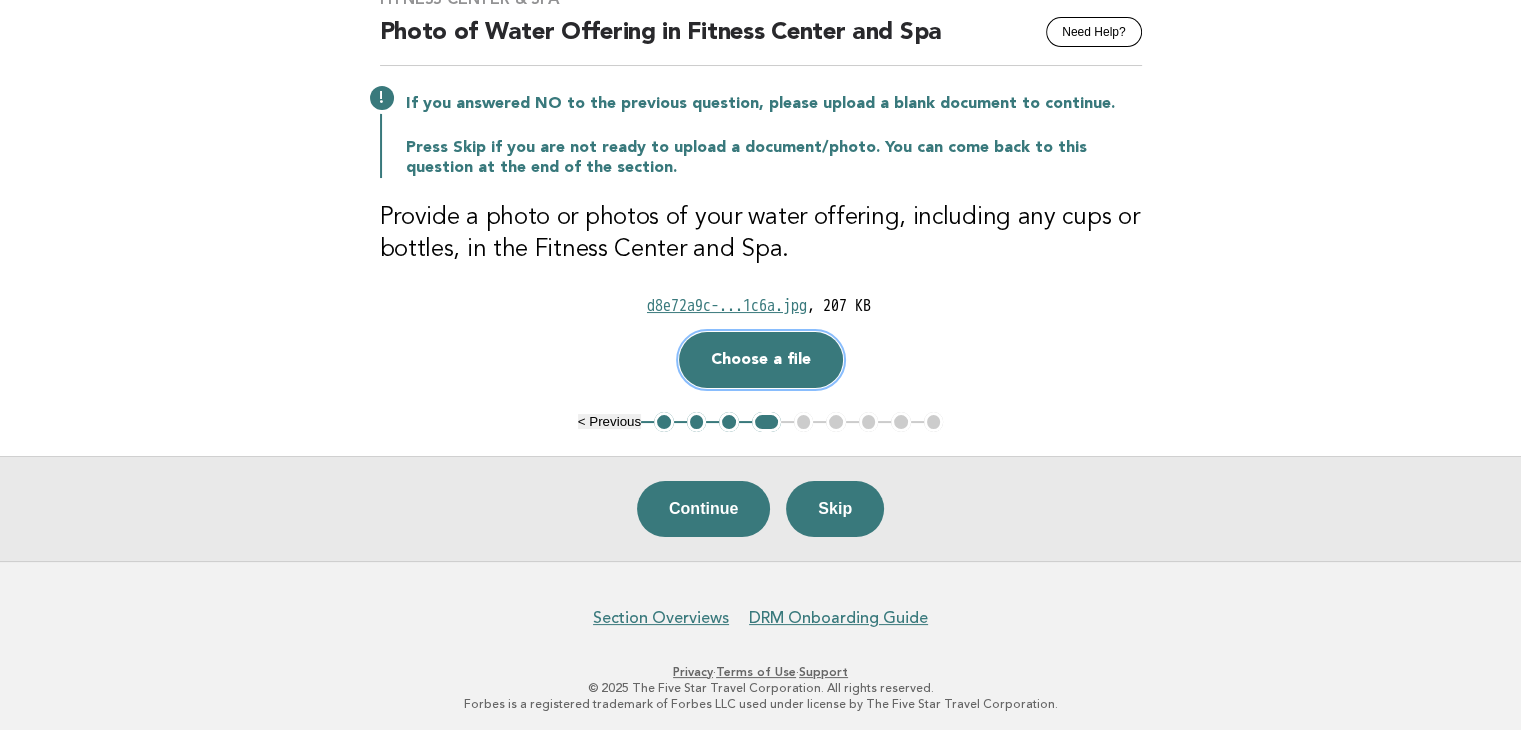 scroll, scrollTop: 187, scrollLeft: 0, axis: vertical 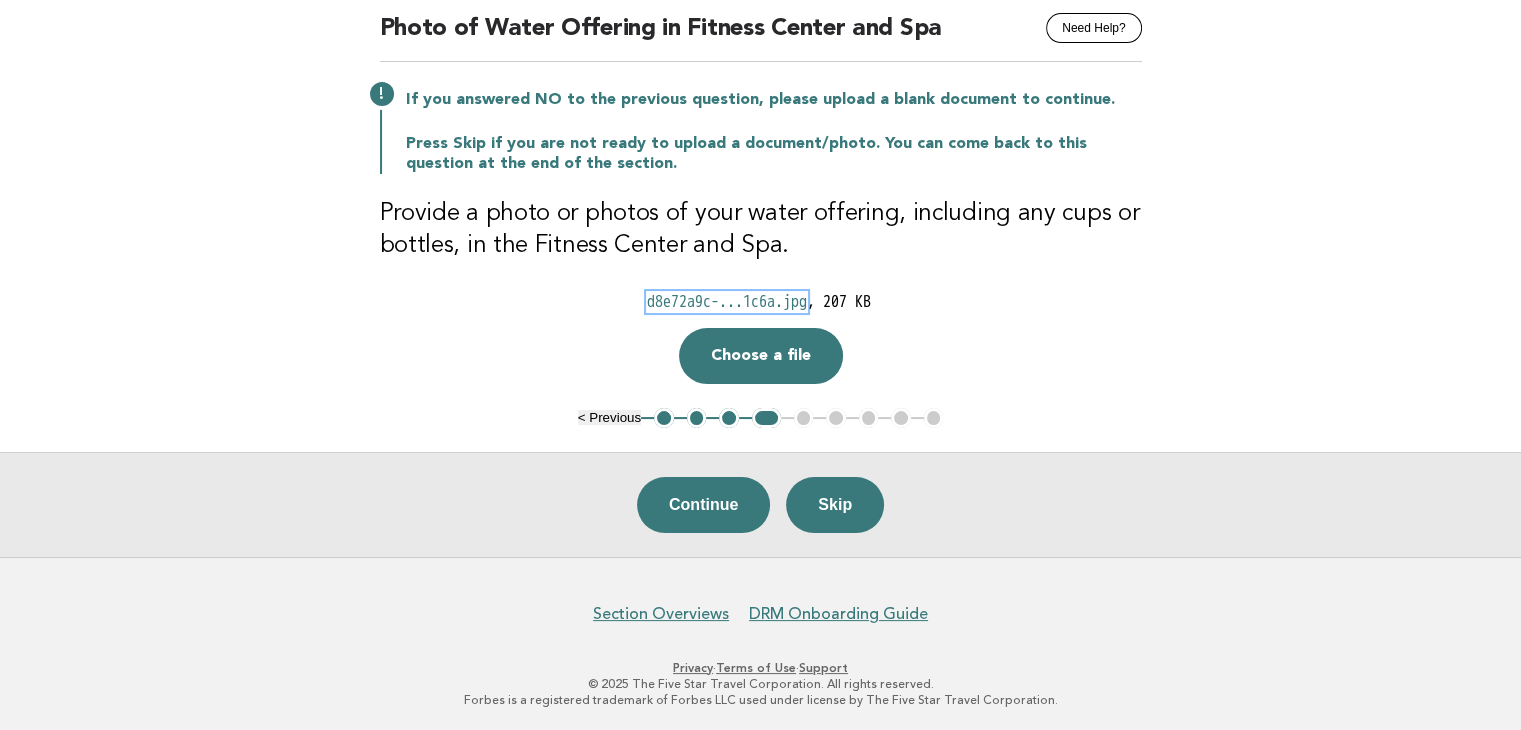 click on "d8e72a9c-...1c6a.jpg" at bounding box center (727, 302) 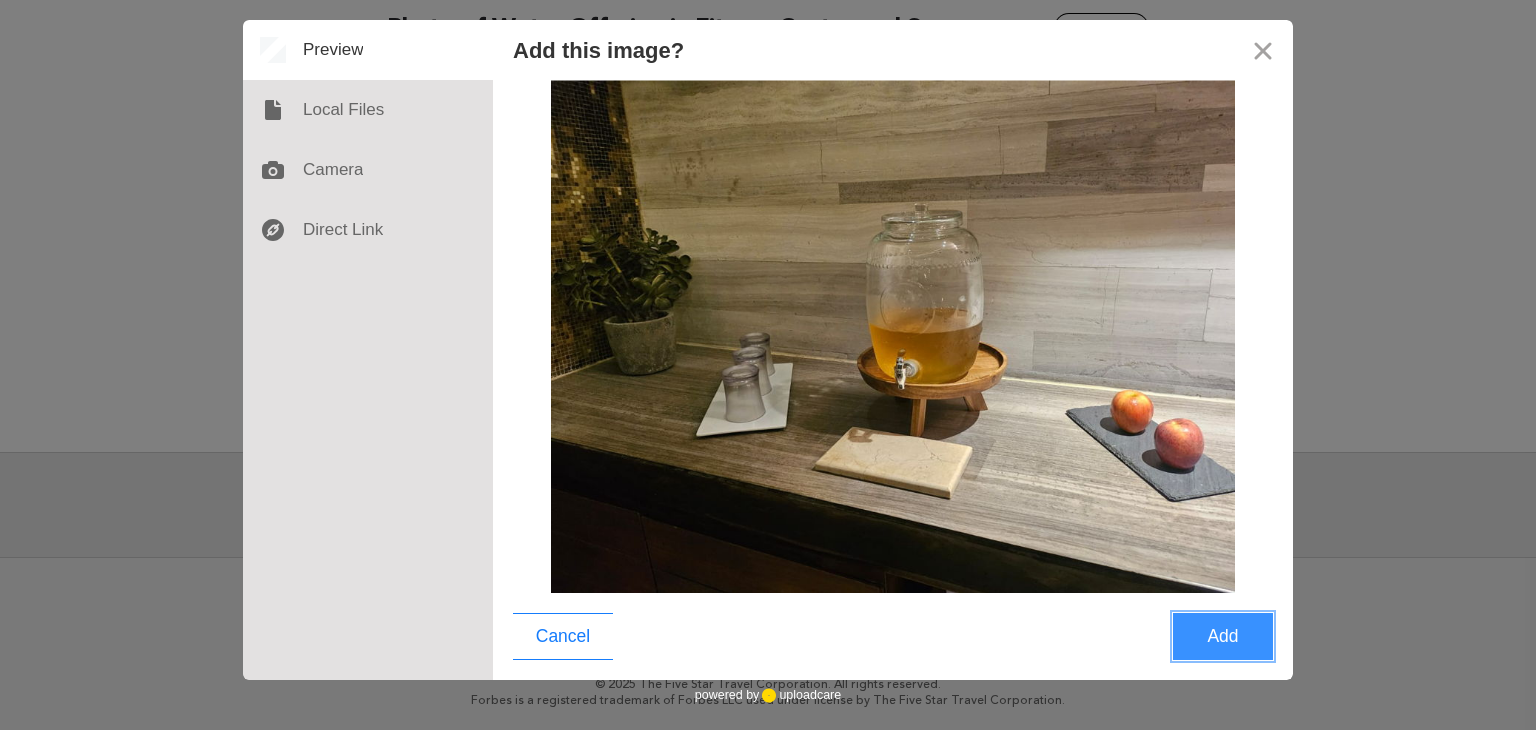 click on "Add" at bounding box center [1223, 636] 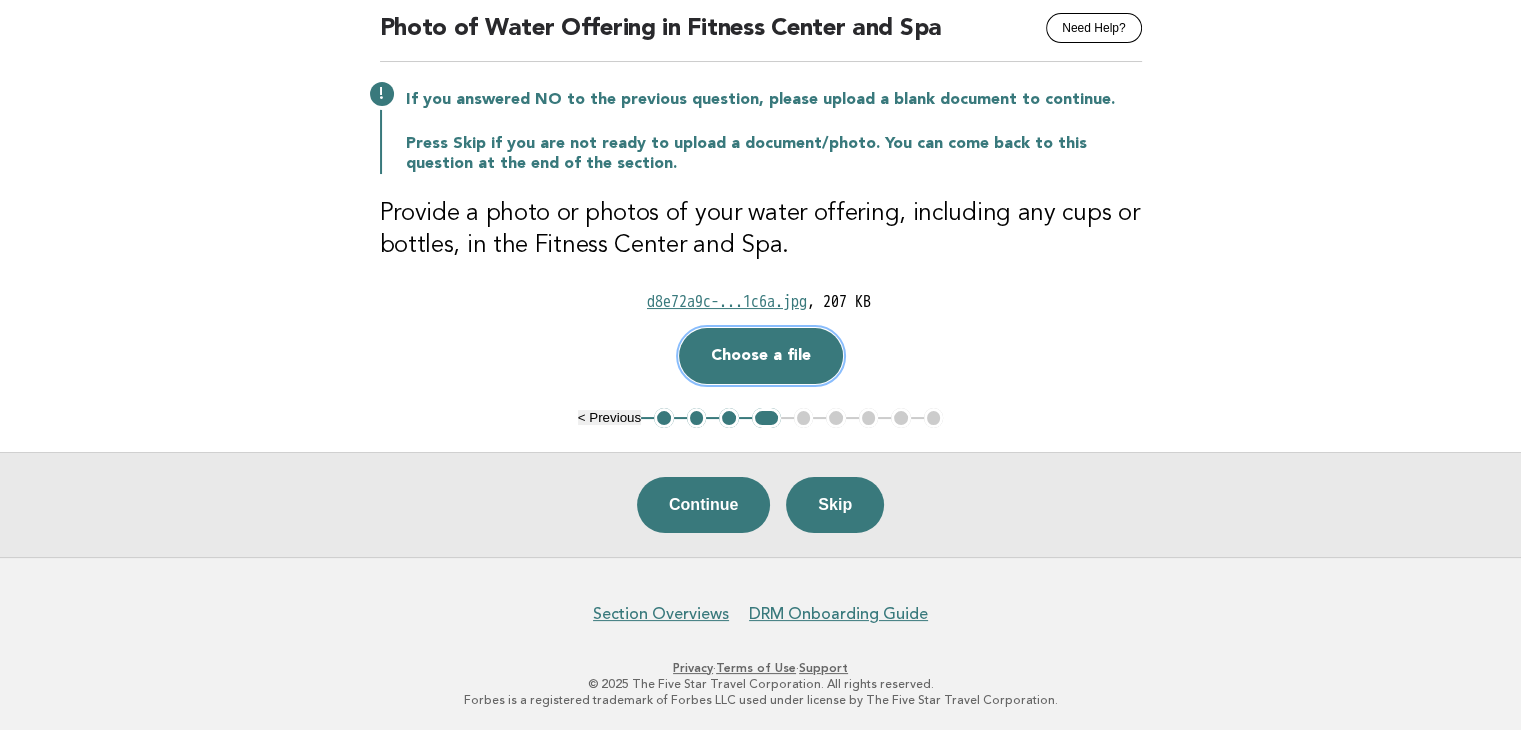 click on "Choose a file" at bounding box center [761, 356] 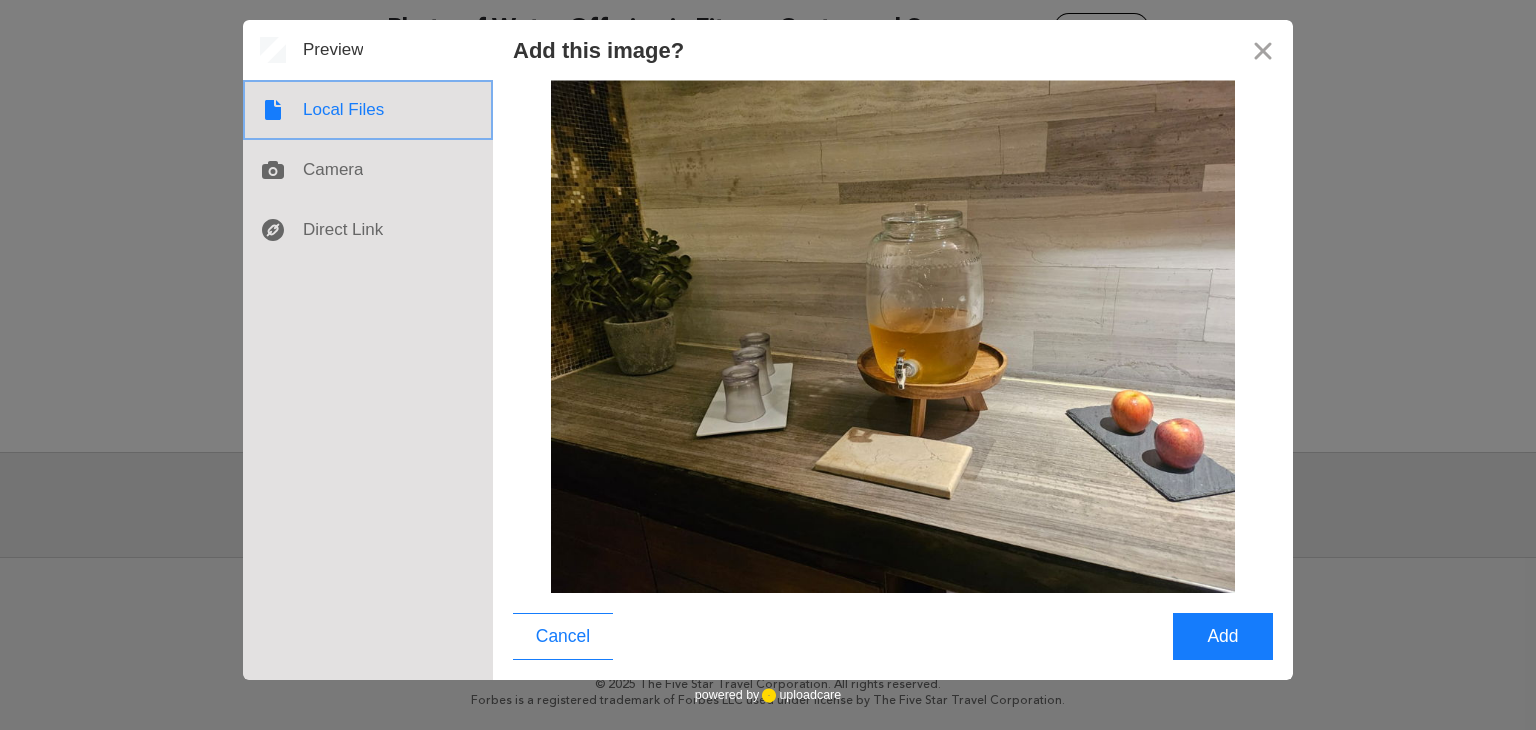 click at bounding box center [368, 110] 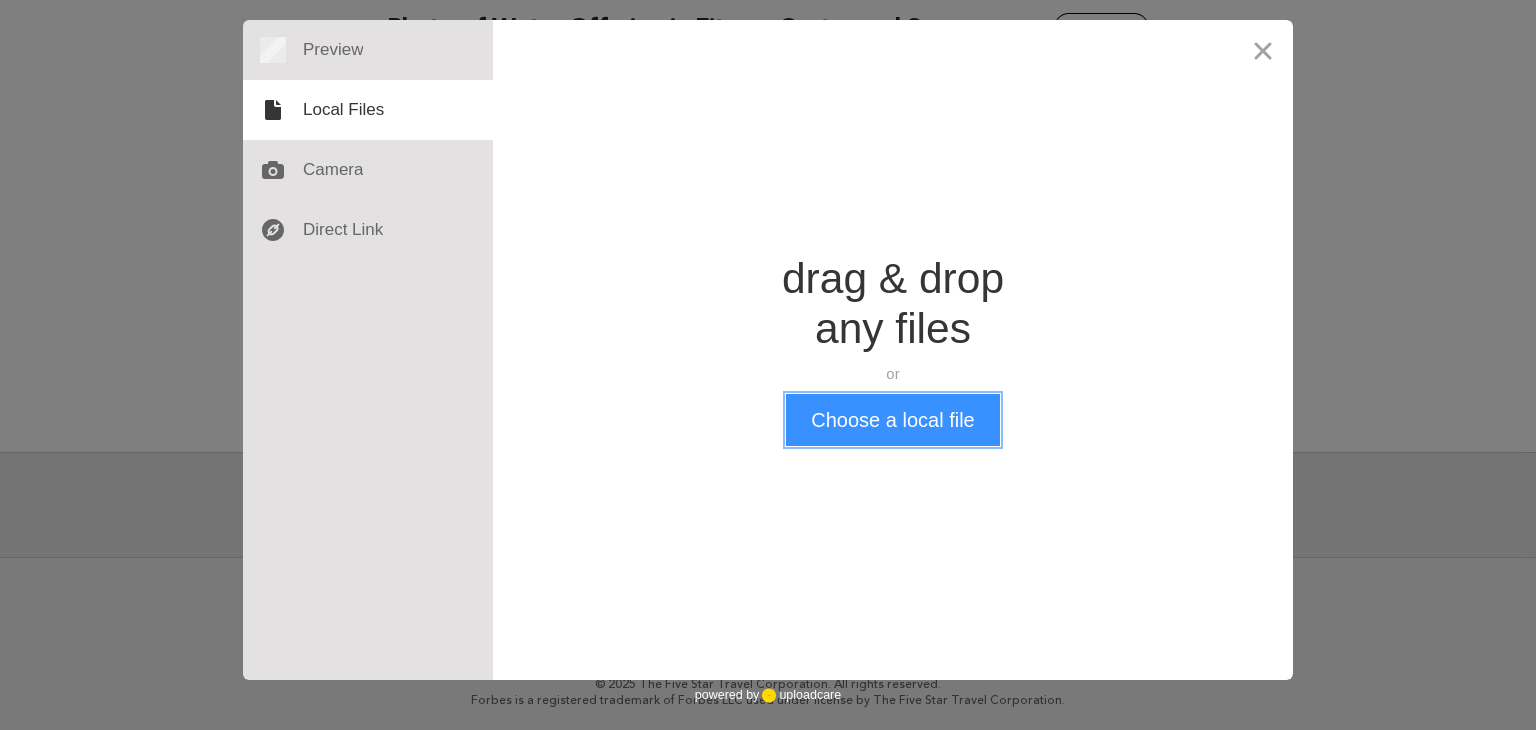 click on "Choose a local file" at bounding box center (892, 420) 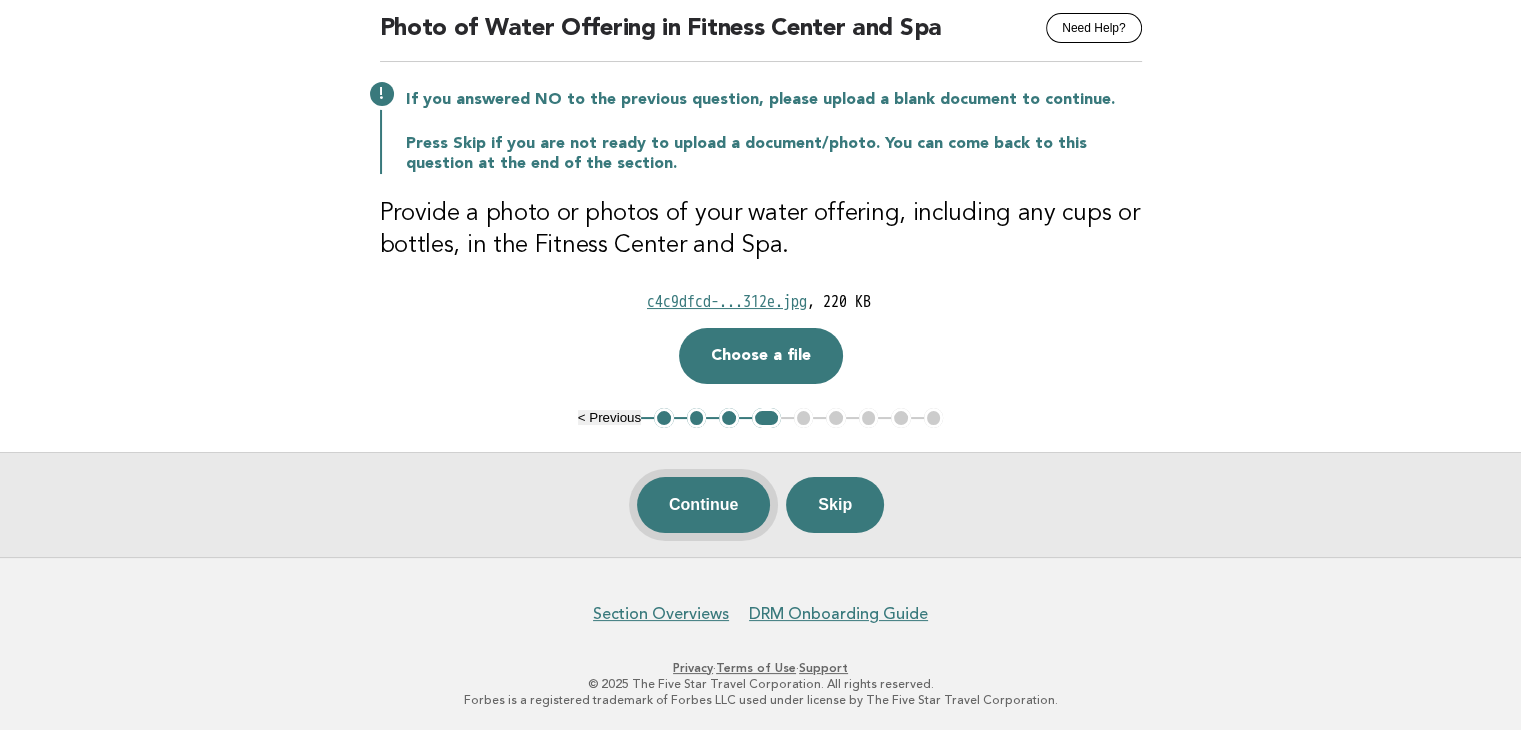 click on "Continue" at bounding box center [703, 505] 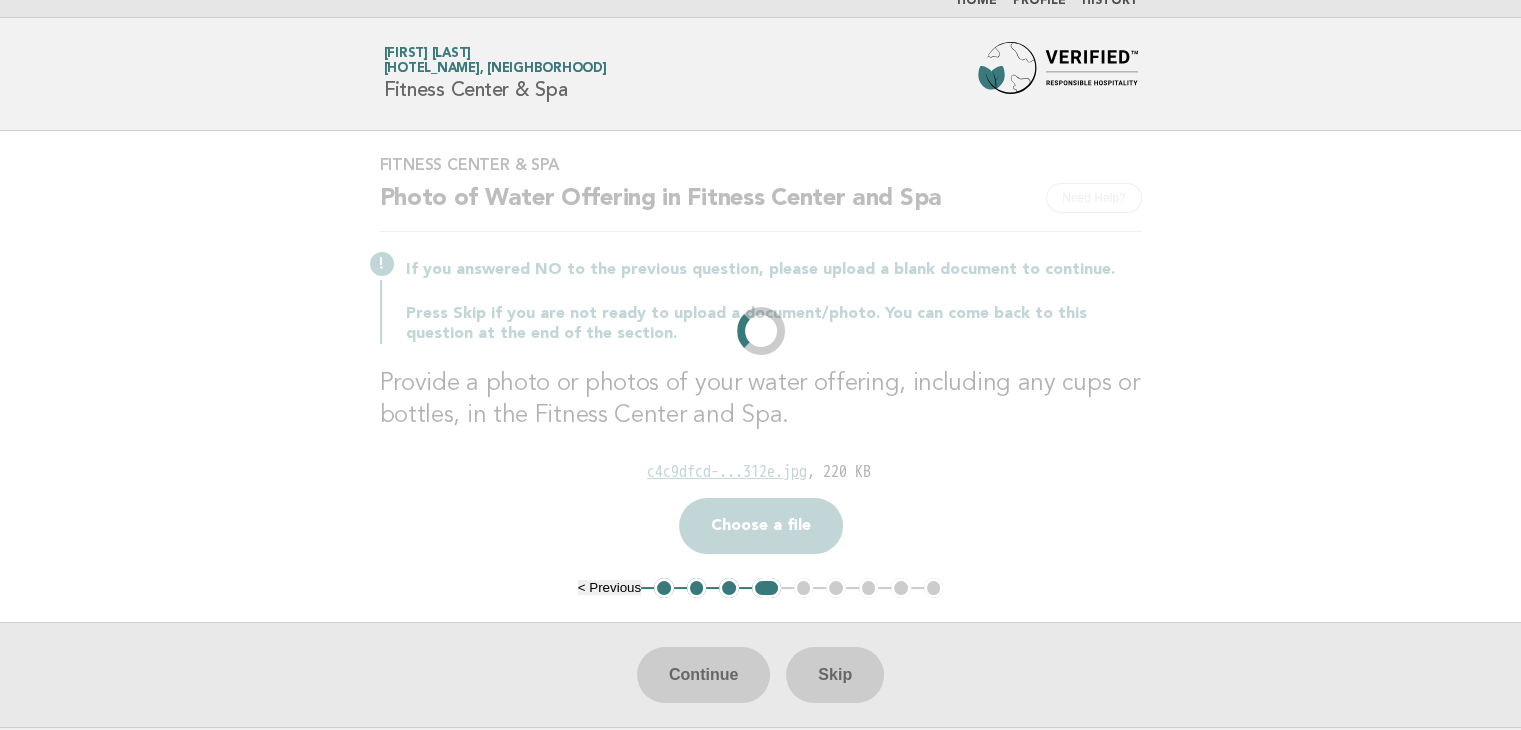 scroll, scrollTop: 0, scrollLeft: 0, axis: both 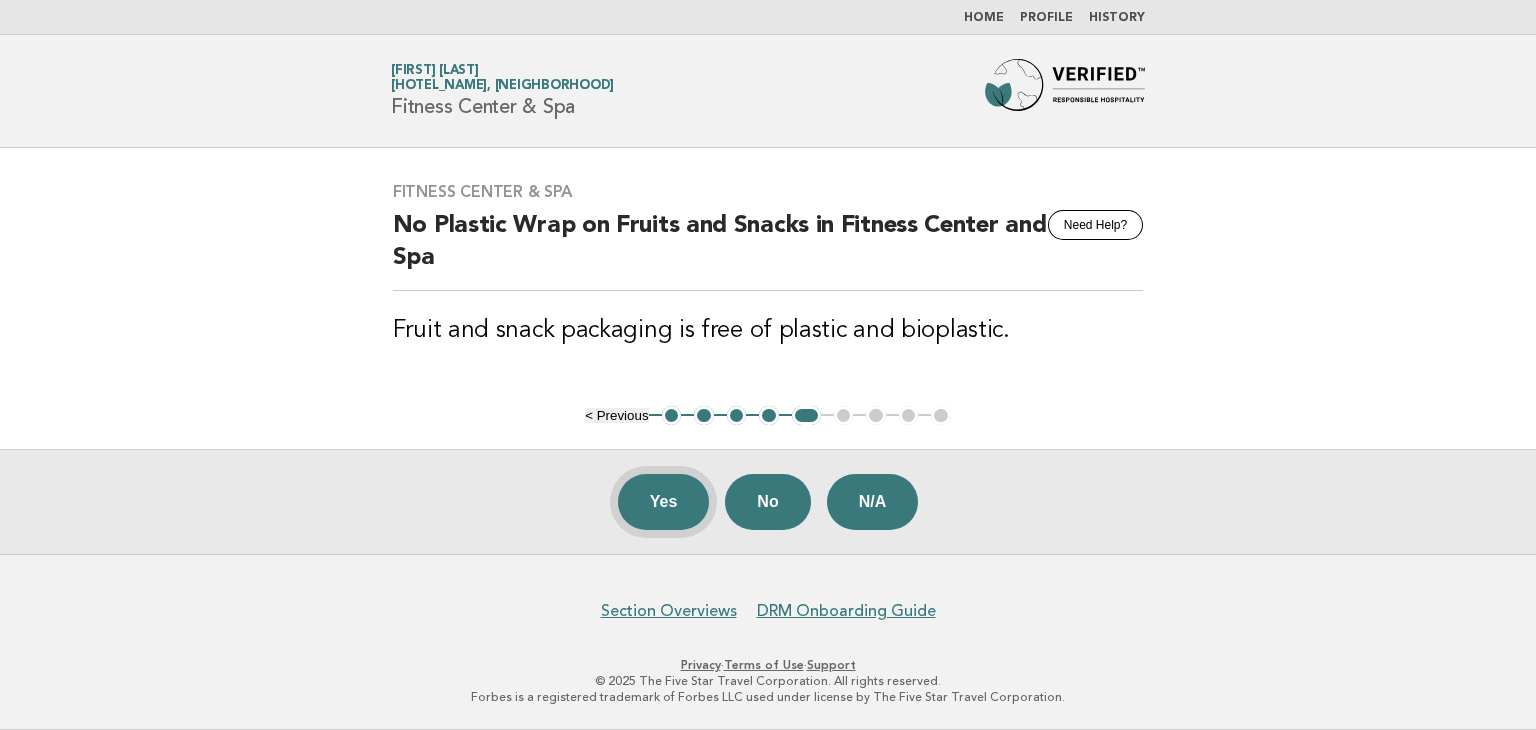 click on "Yes" at bounding box center (664, 502) 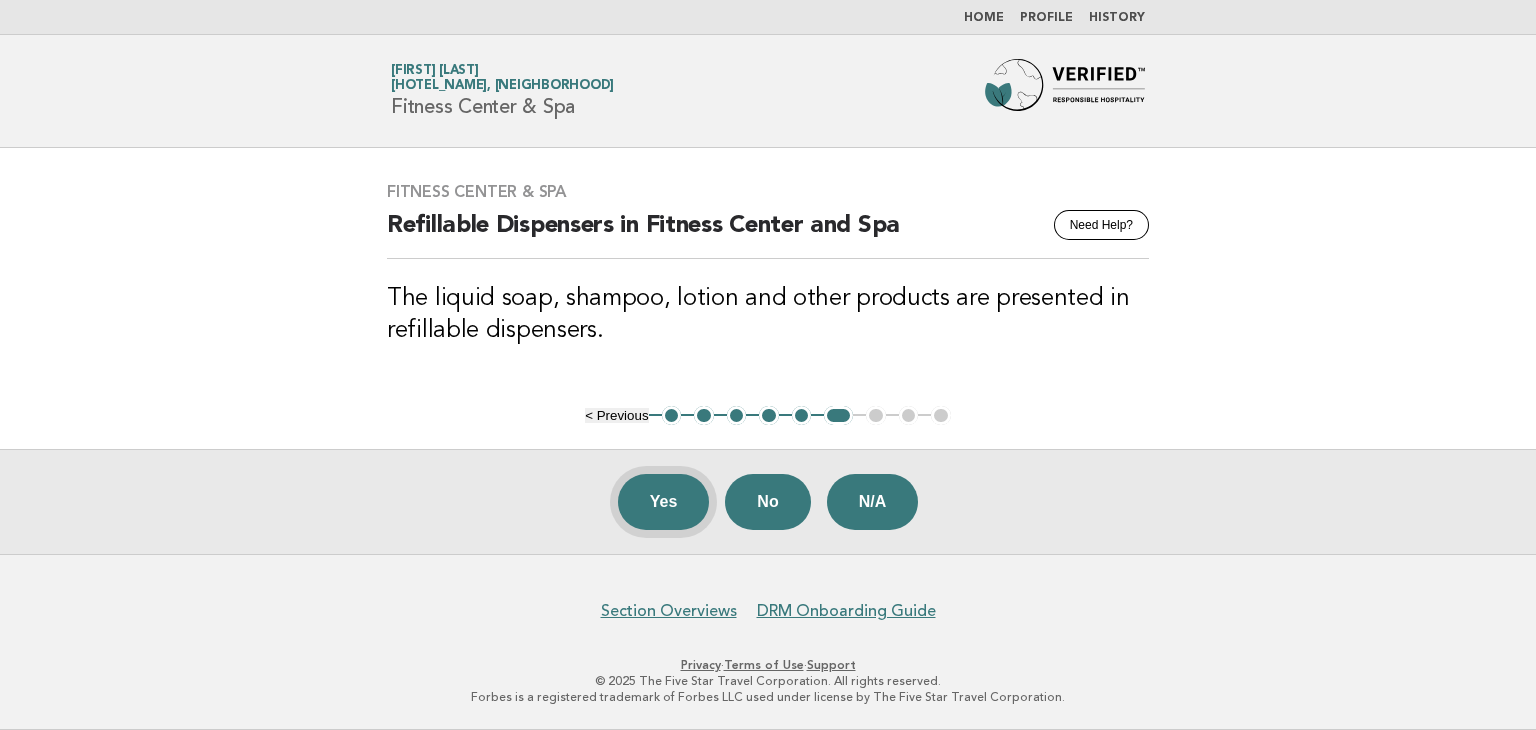 click on "Yes" at bounding box center [664, 502] 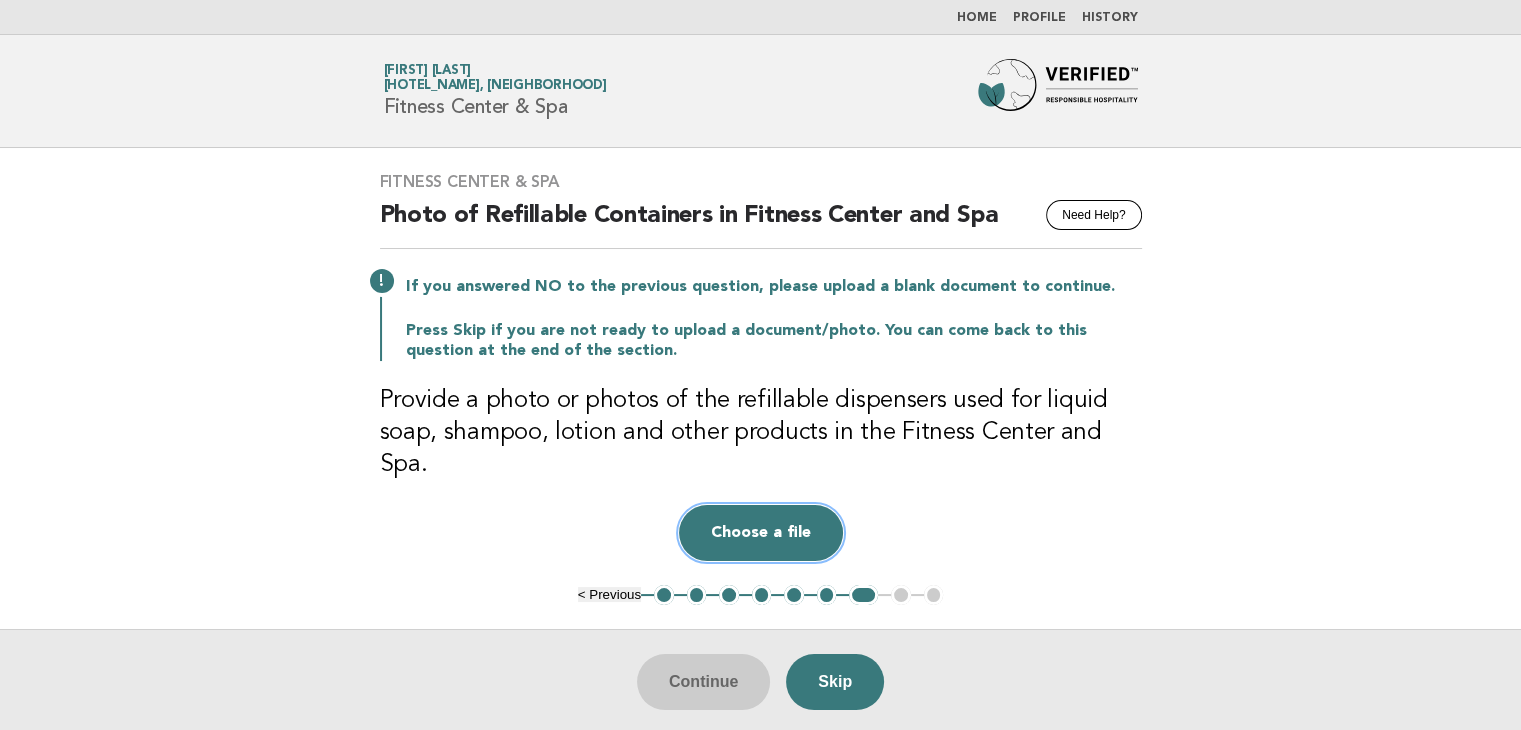 click on "Choose a file" at bounding box center (761, 533) 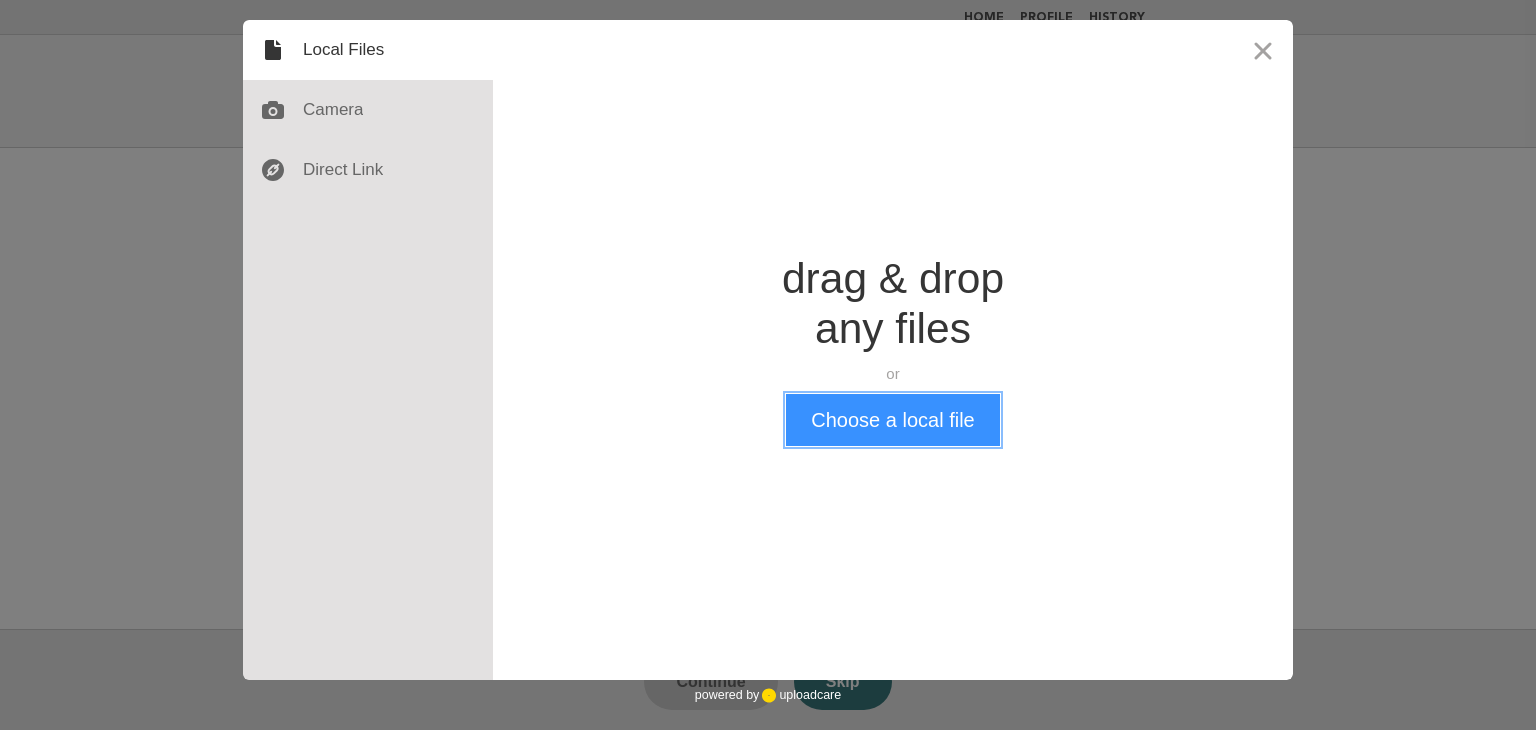 click on "Choose a local file" at bounding box center [892, 420] 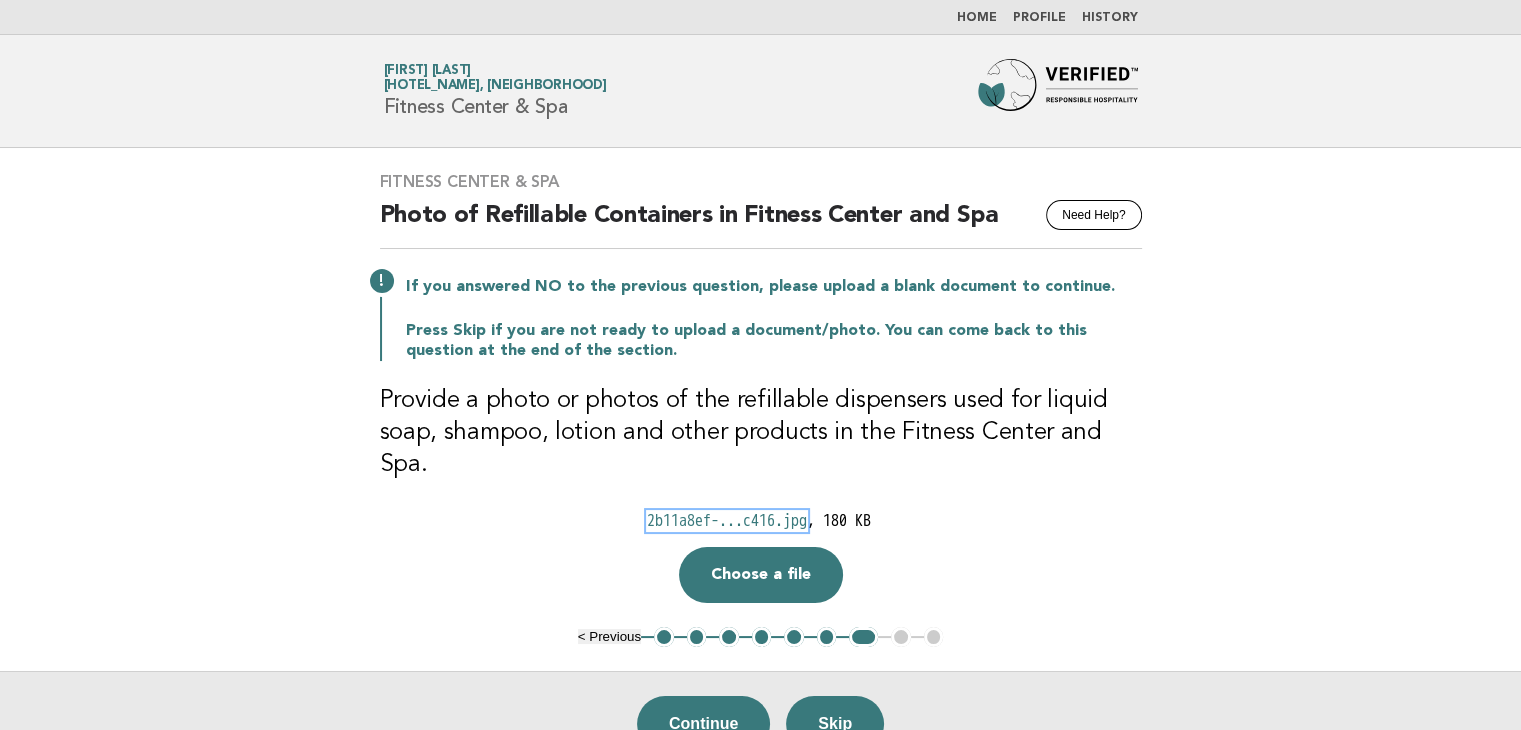click on "2b11a8ef-...c416.jpg" at bounding box center (727, 521) 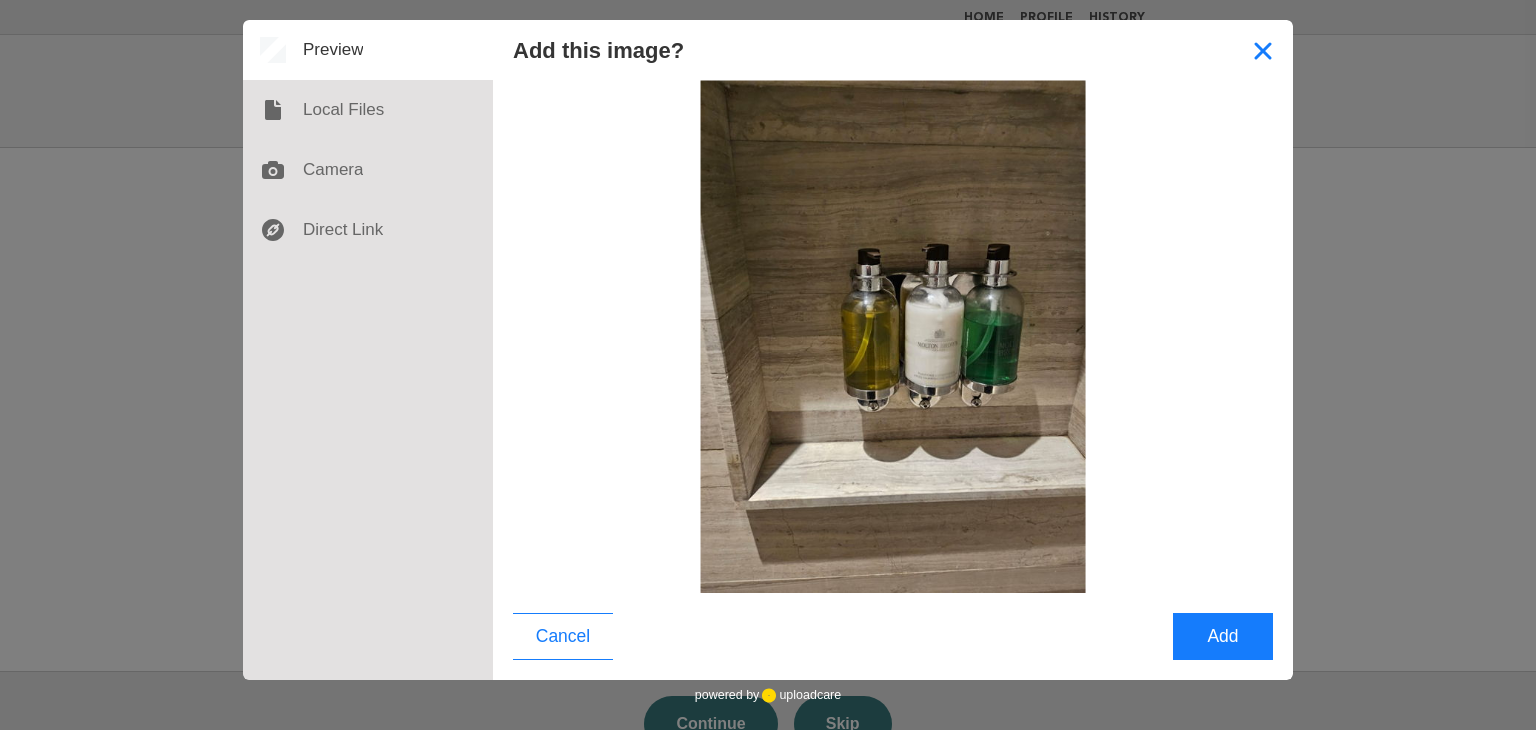 click at bounding box center [1263, 50] 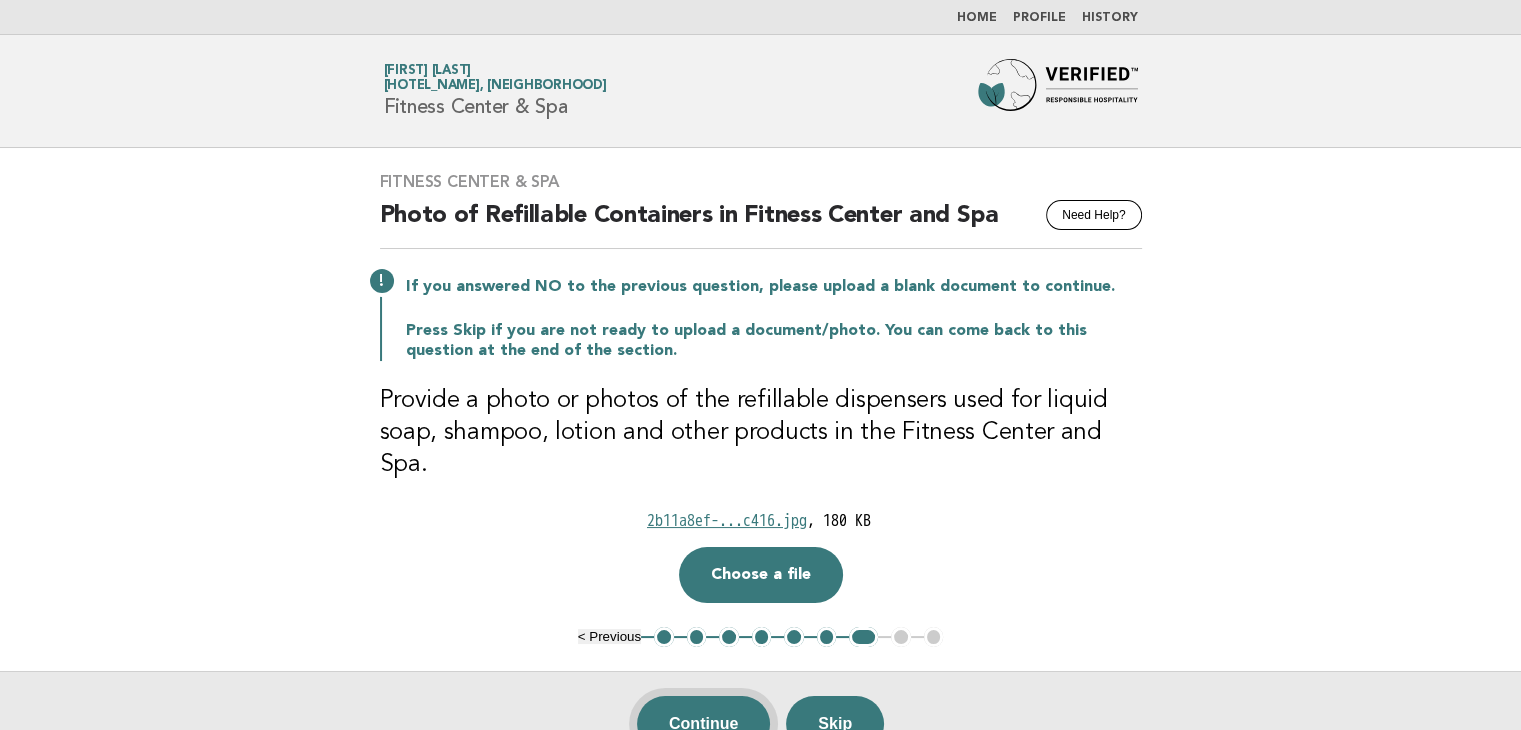 click on "Continue" at bounding box center [703, 724] 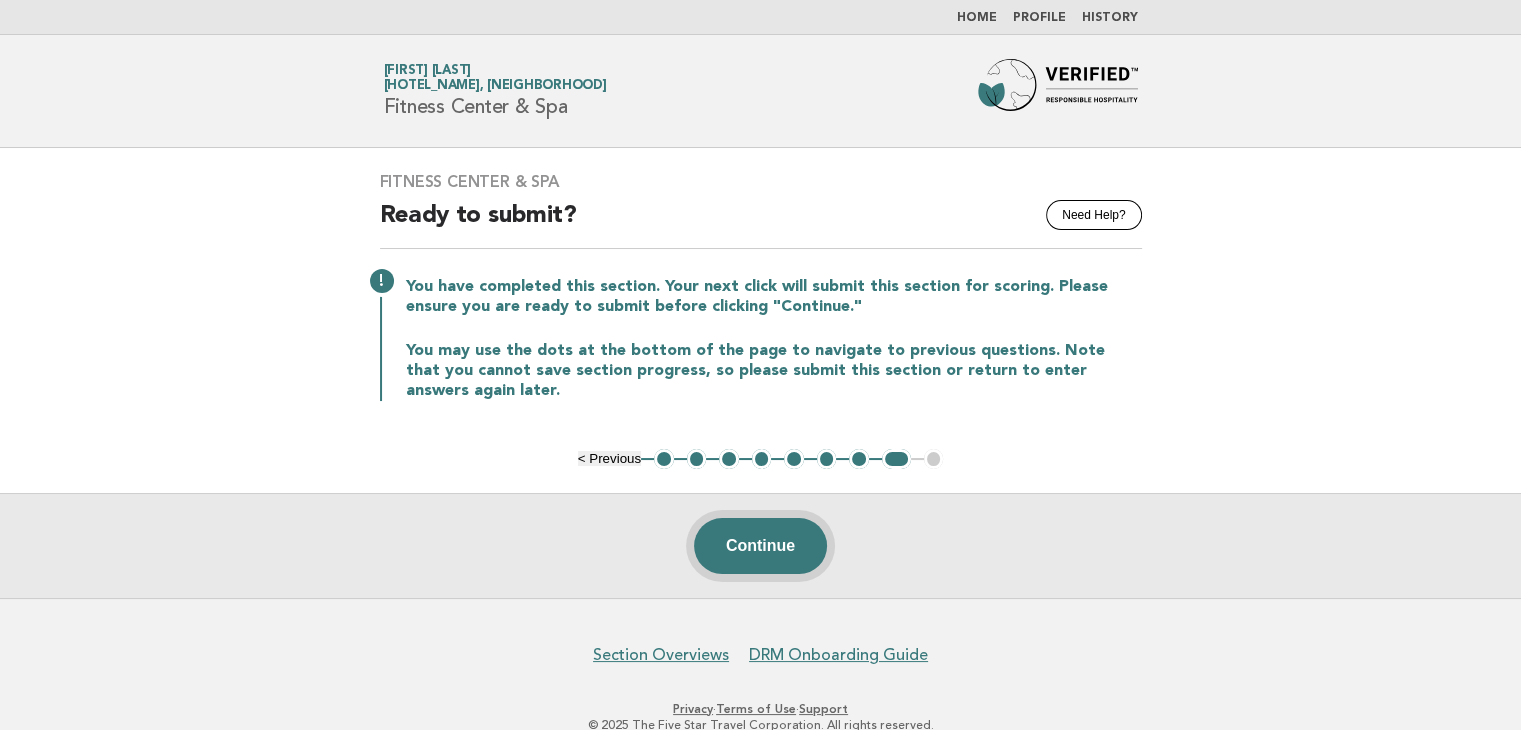 click on "Continue" at bounding box center (760, 546) 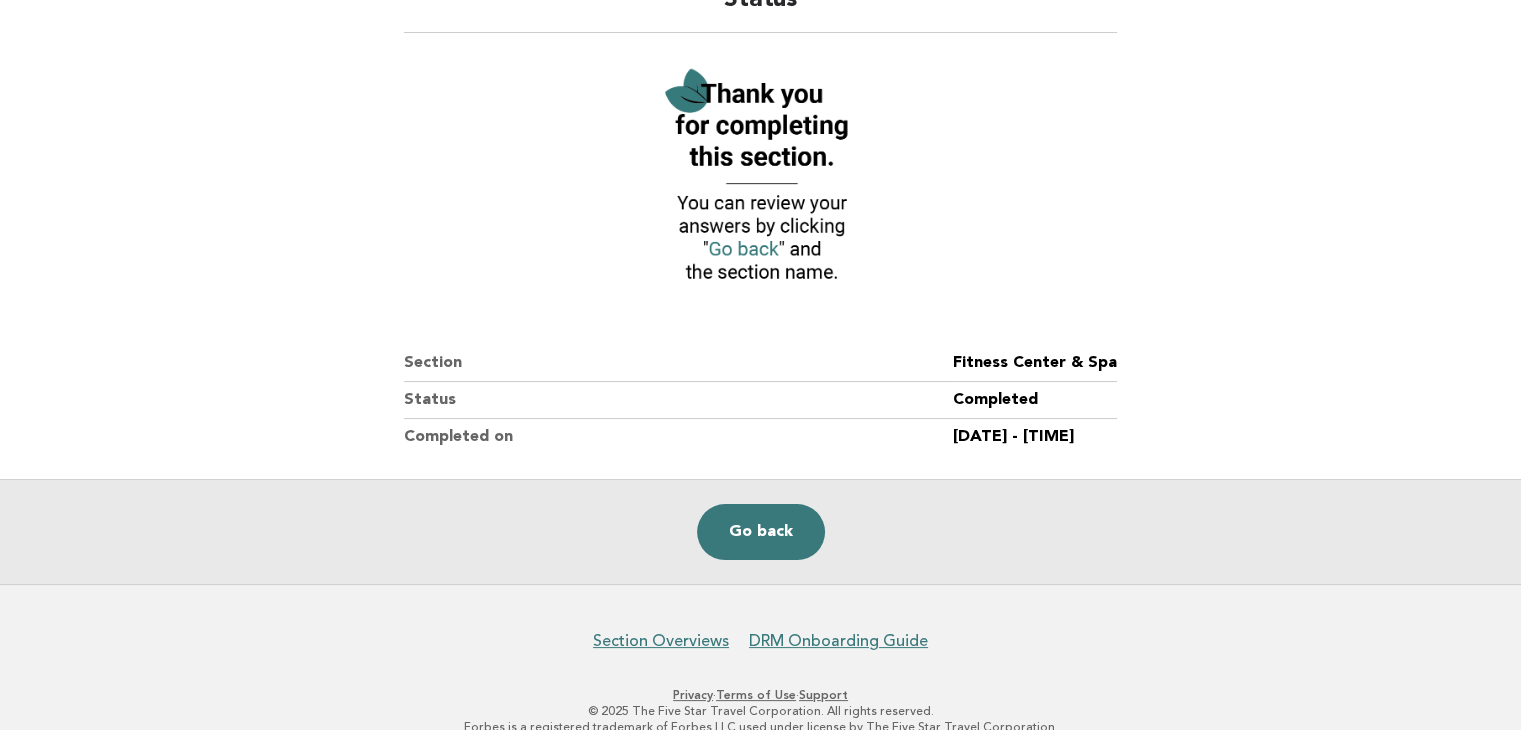 scroll, scrollTop: 200, scrollLeft: 0, axis: vertical 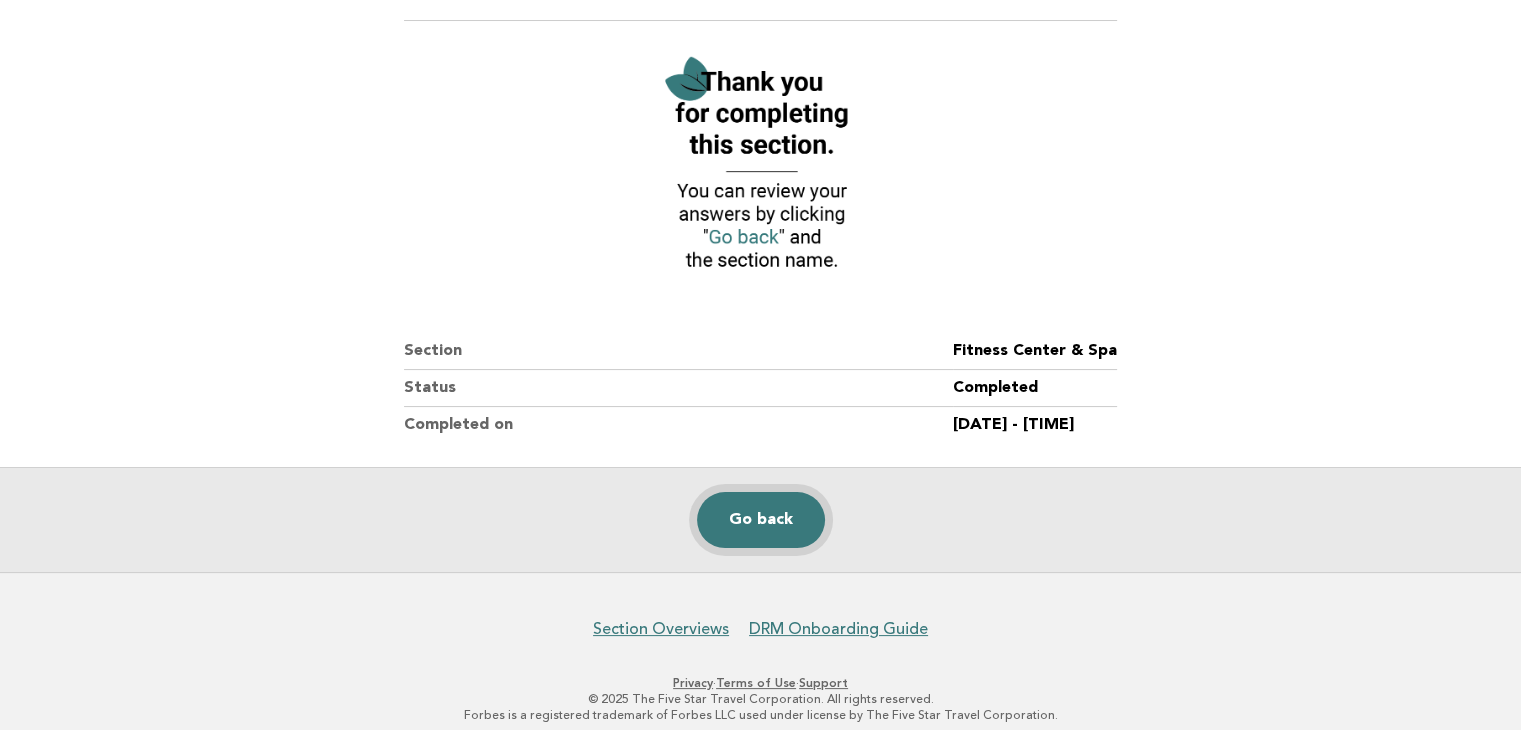 click on "Go back" at bounding box center [761, 520] 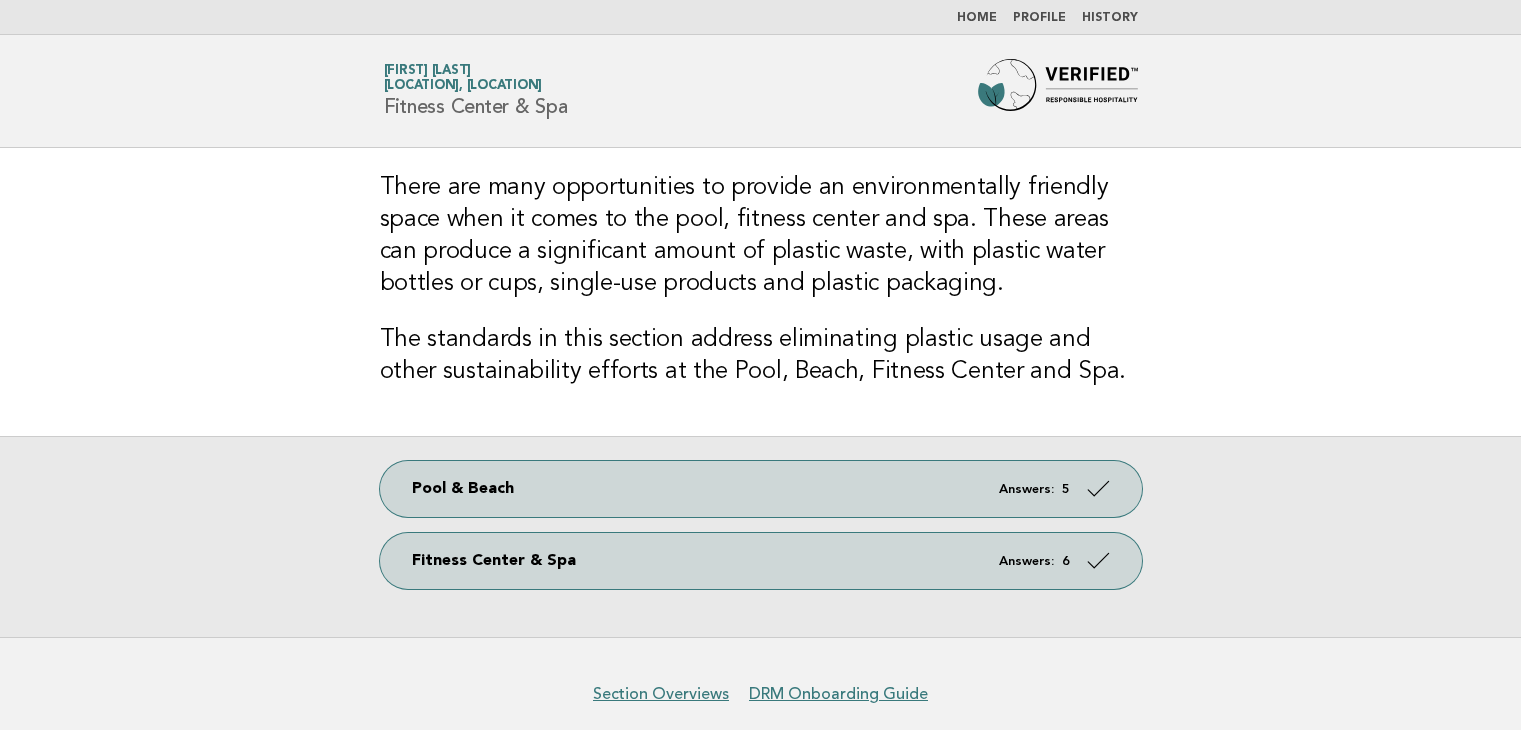 scroll, scrollTop: 0, scrollLeft: 0, axis: both 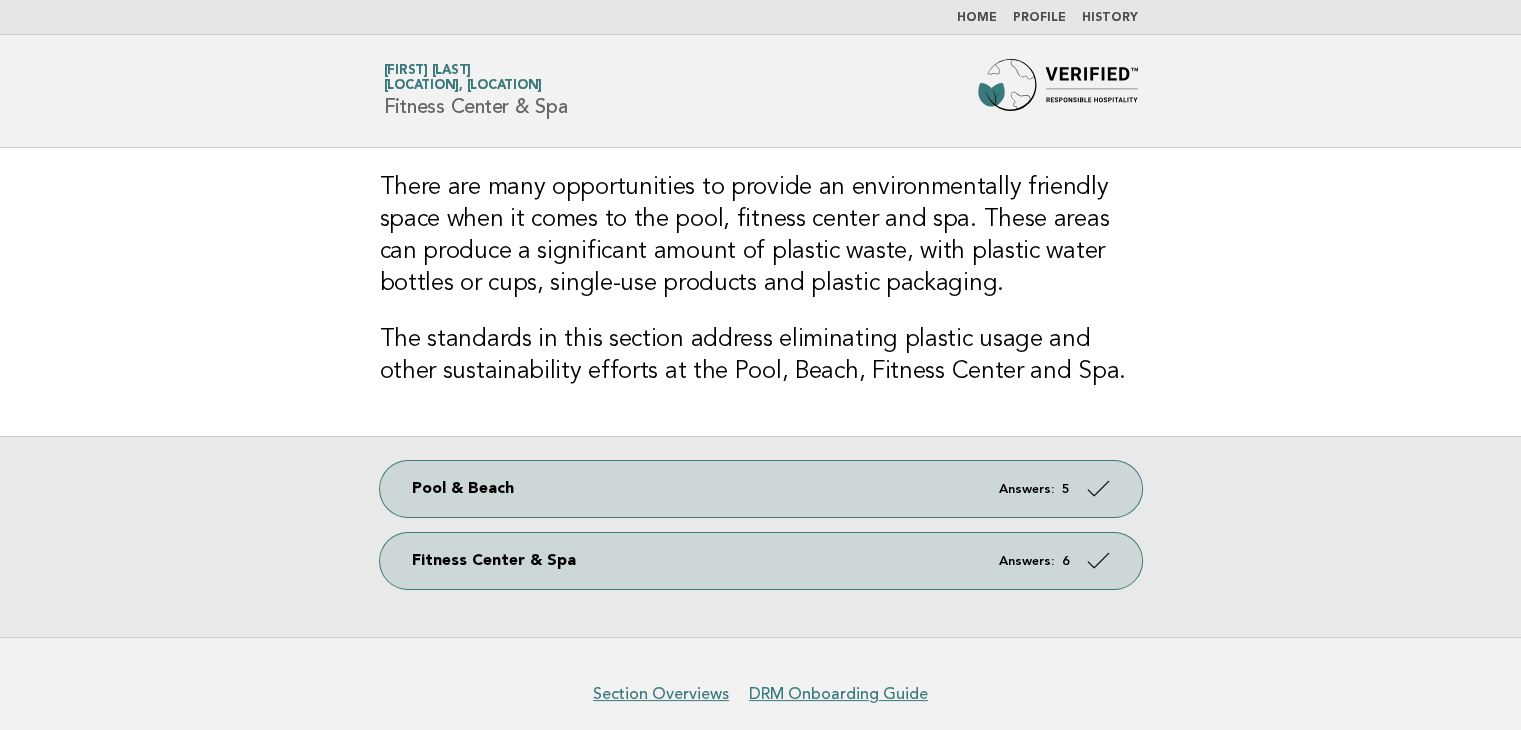 click on "[FIRST] [LAST] [LOCATION], [LOCATION]" at bounding box center (463, 78) 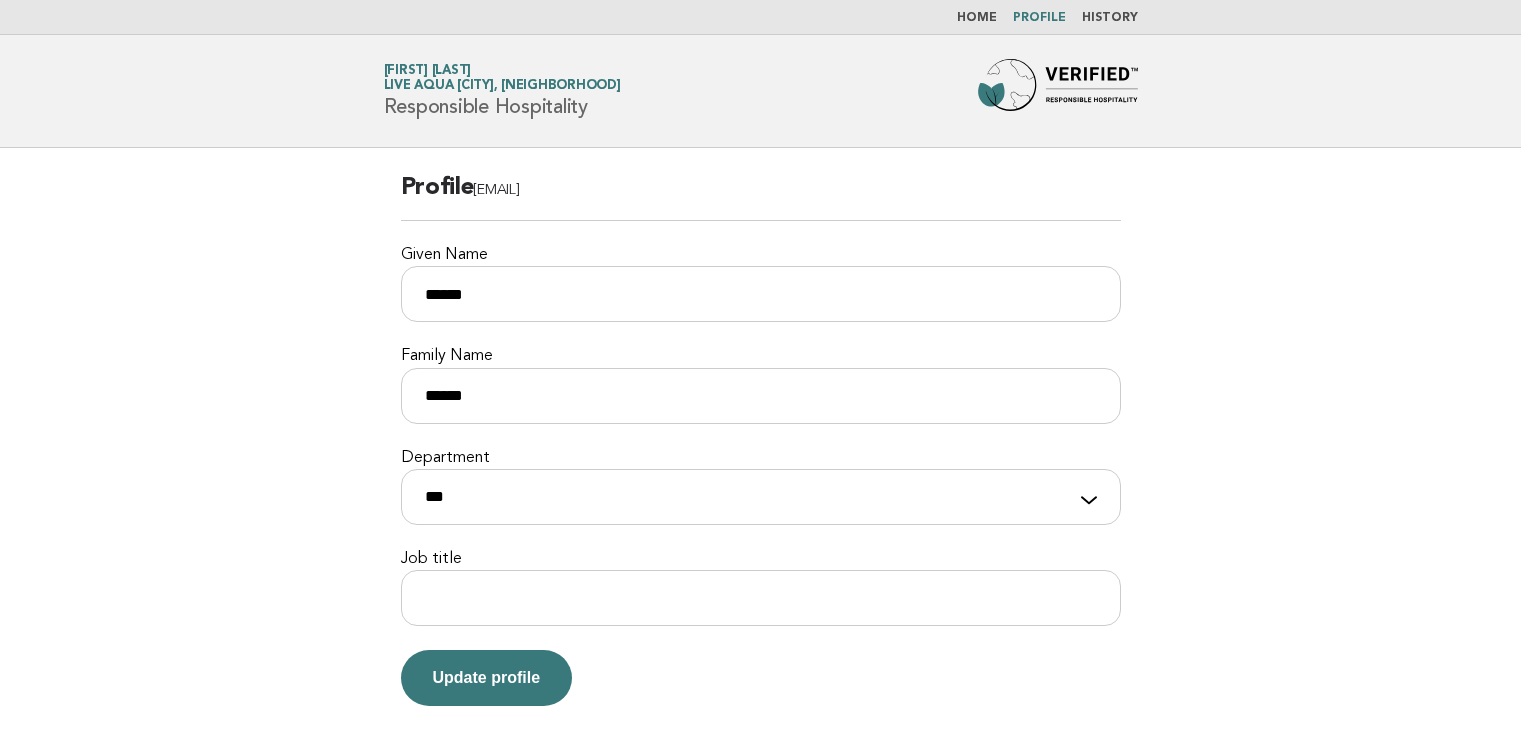 scroll, scrollTop: 0, scrollLeft: 0, axis: both 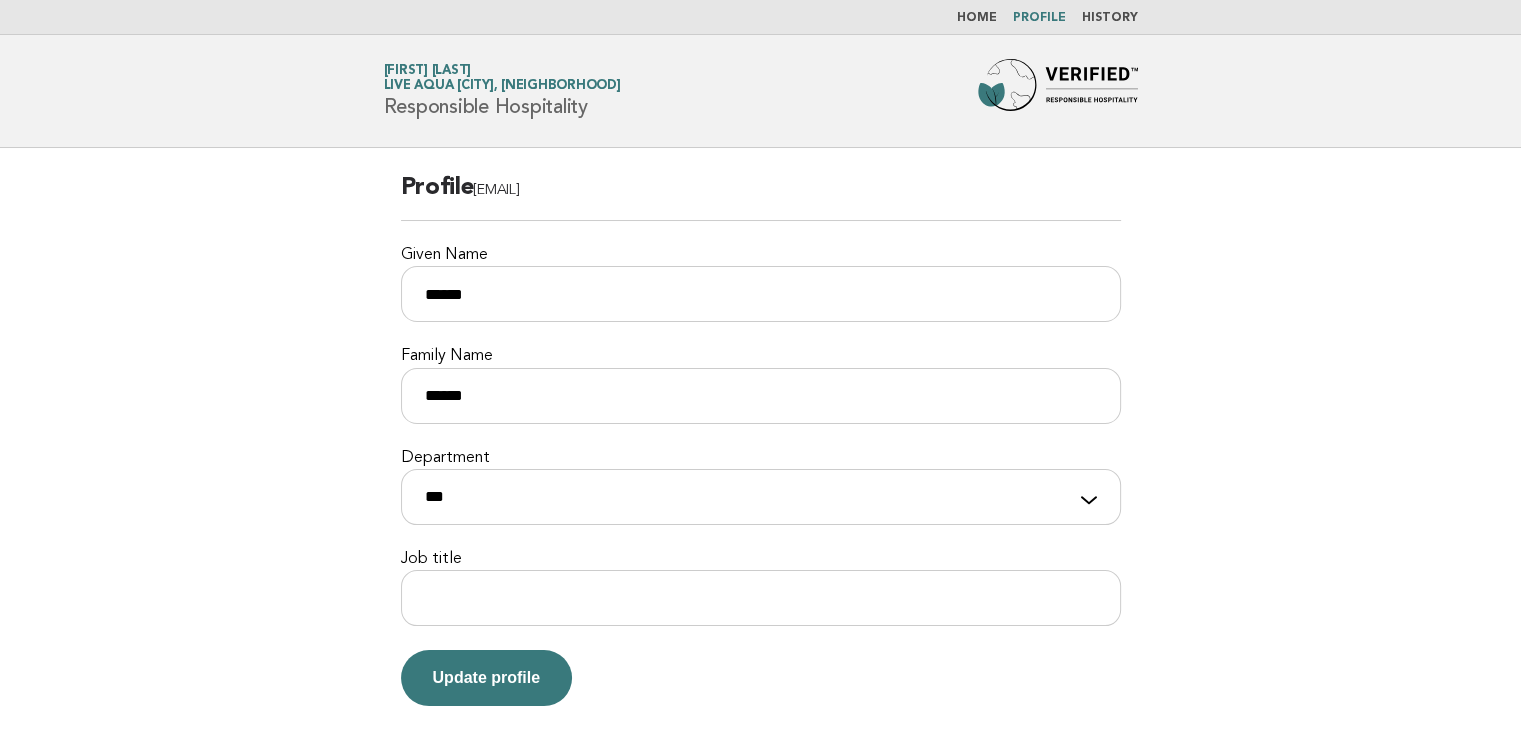 click on "Home" at bounding box center [977, 18] 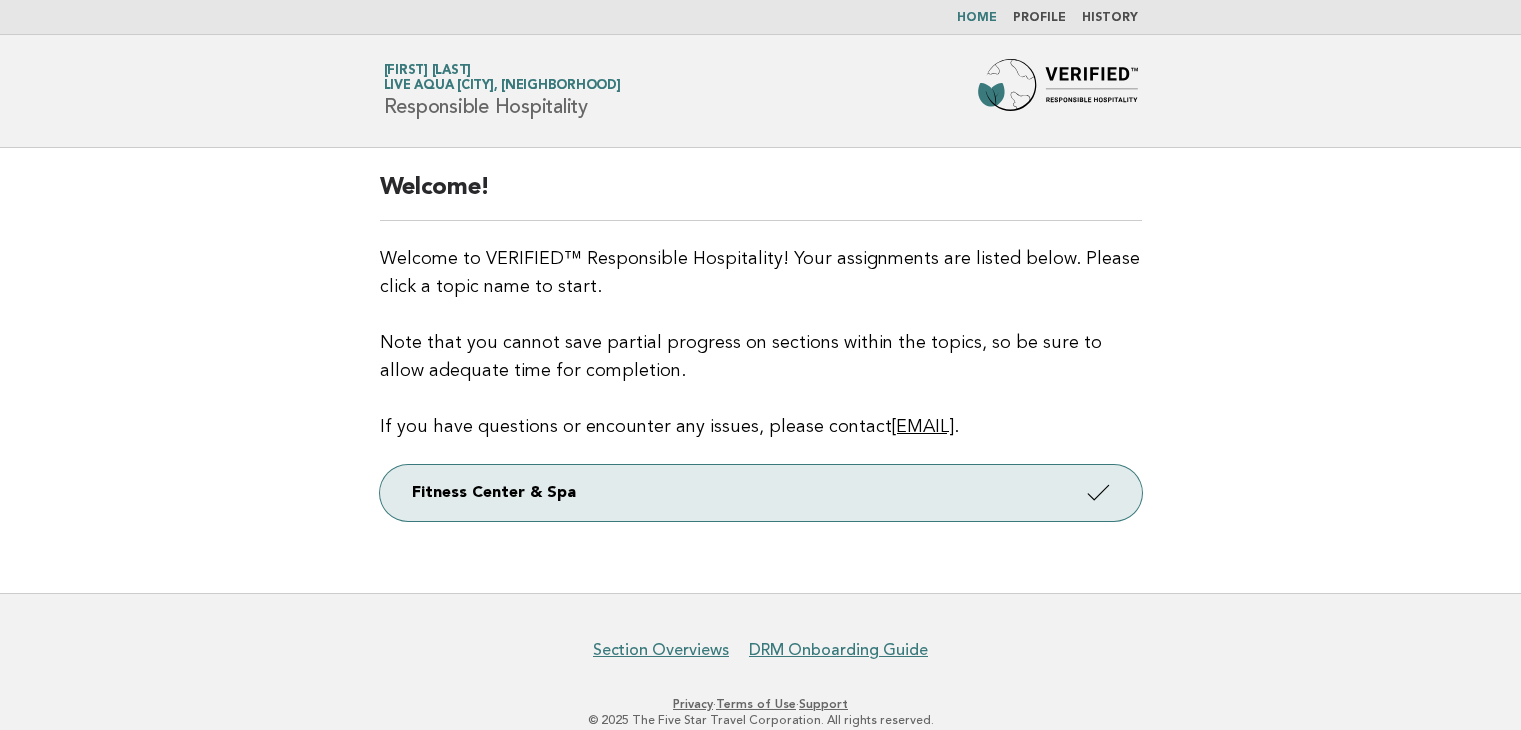 scroll, scrollTop: 0, scrollLeft: 0, axis: both 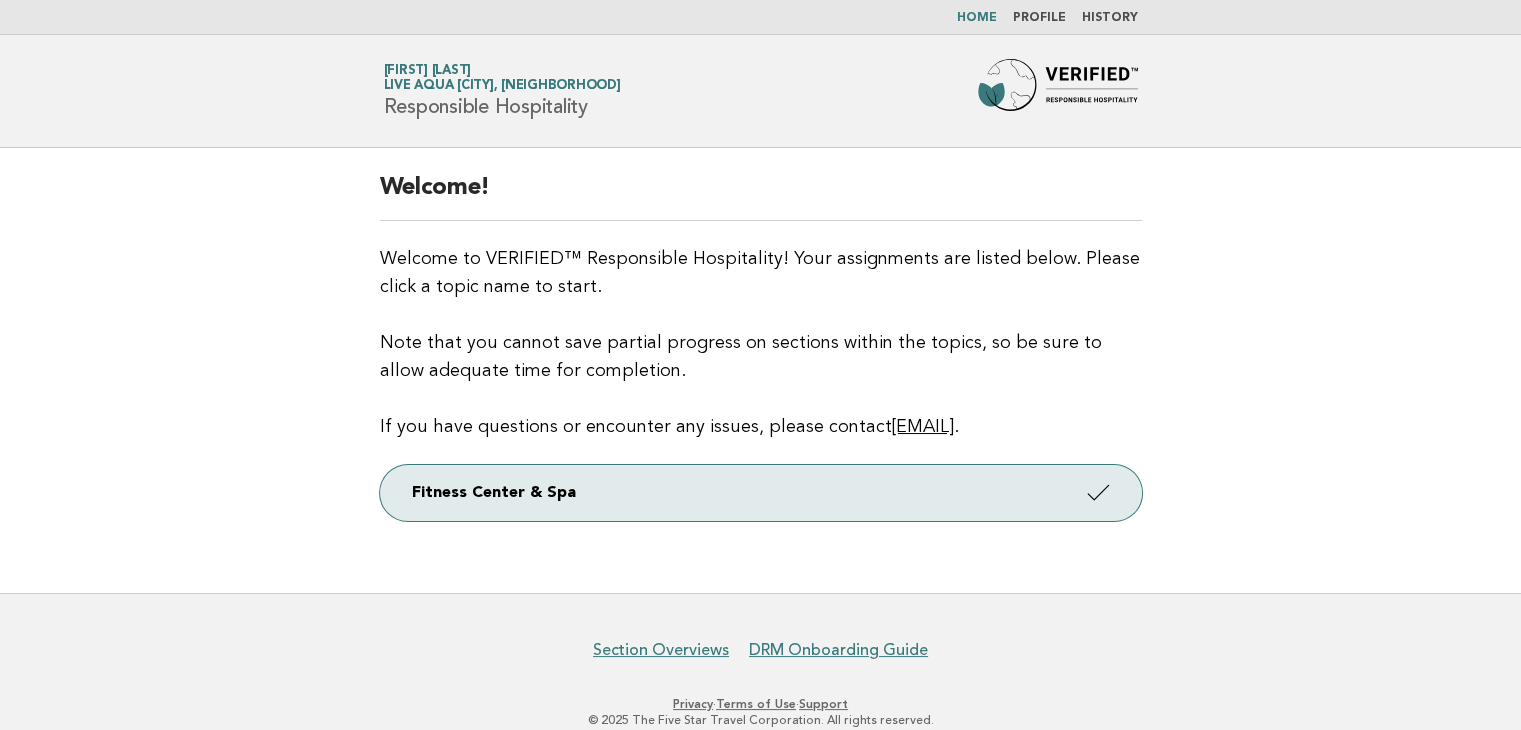 click on "History" at bounding box center [1110, 18] 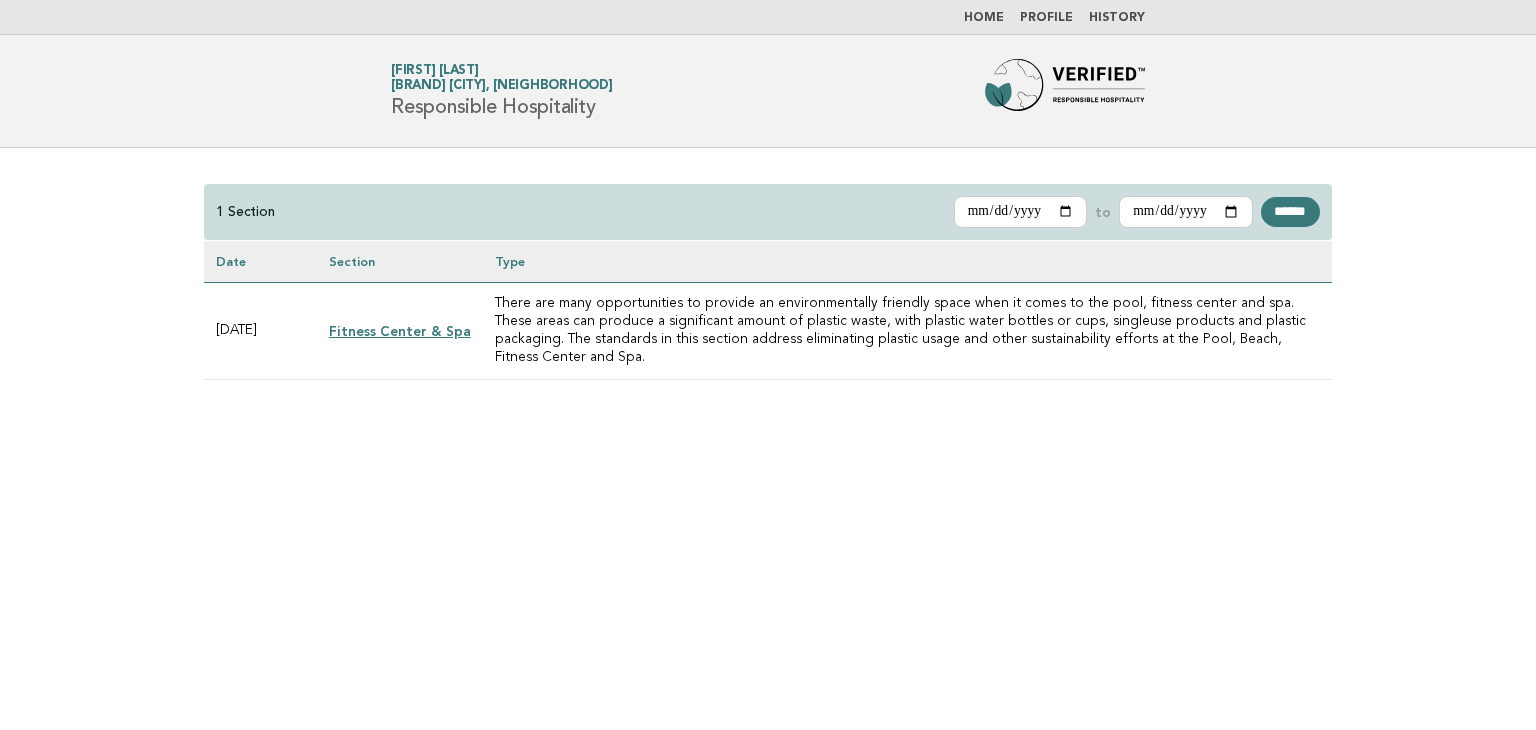 scroll, scrollTop: 0, scrollLeft: 0, axis: both 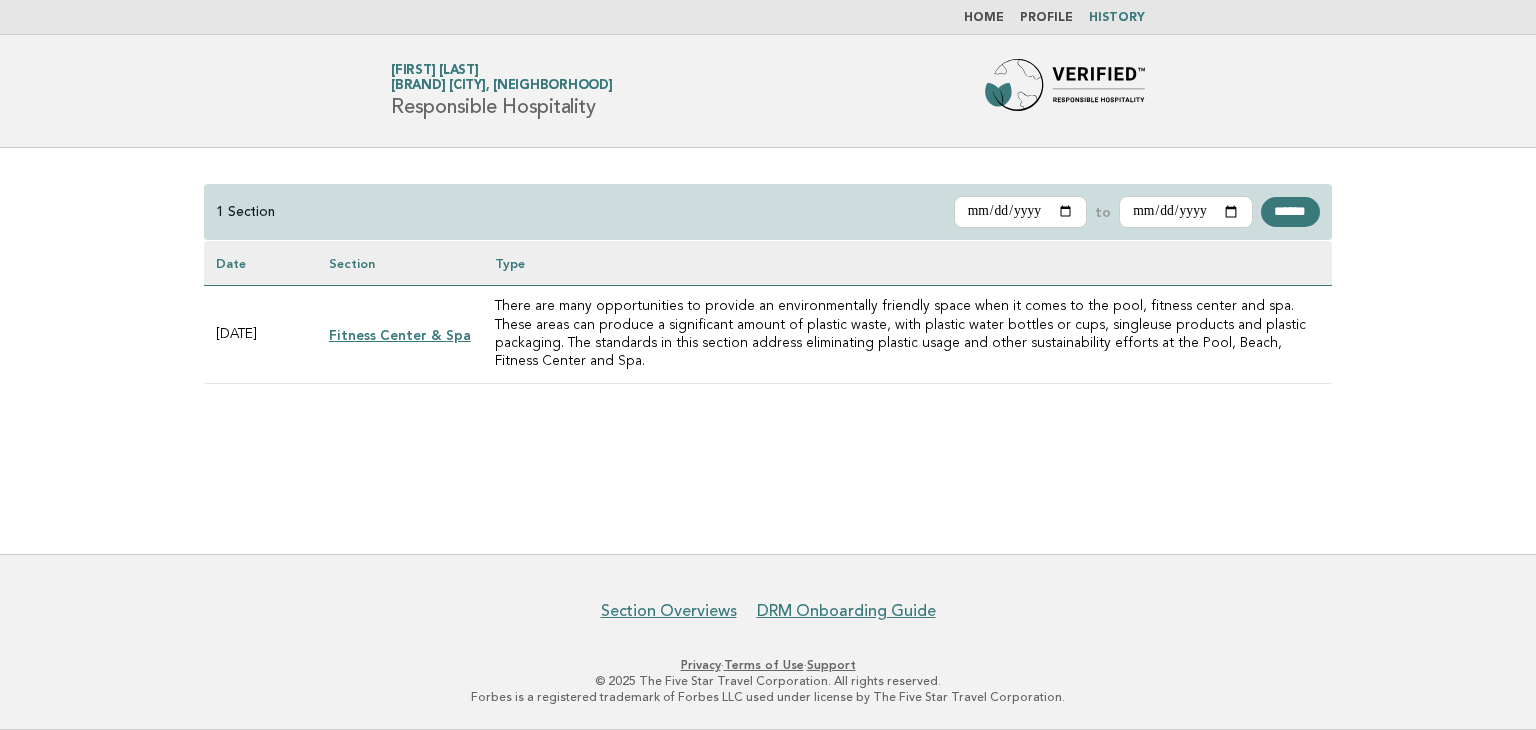 click on "**********" at bounding box center (768, 351) 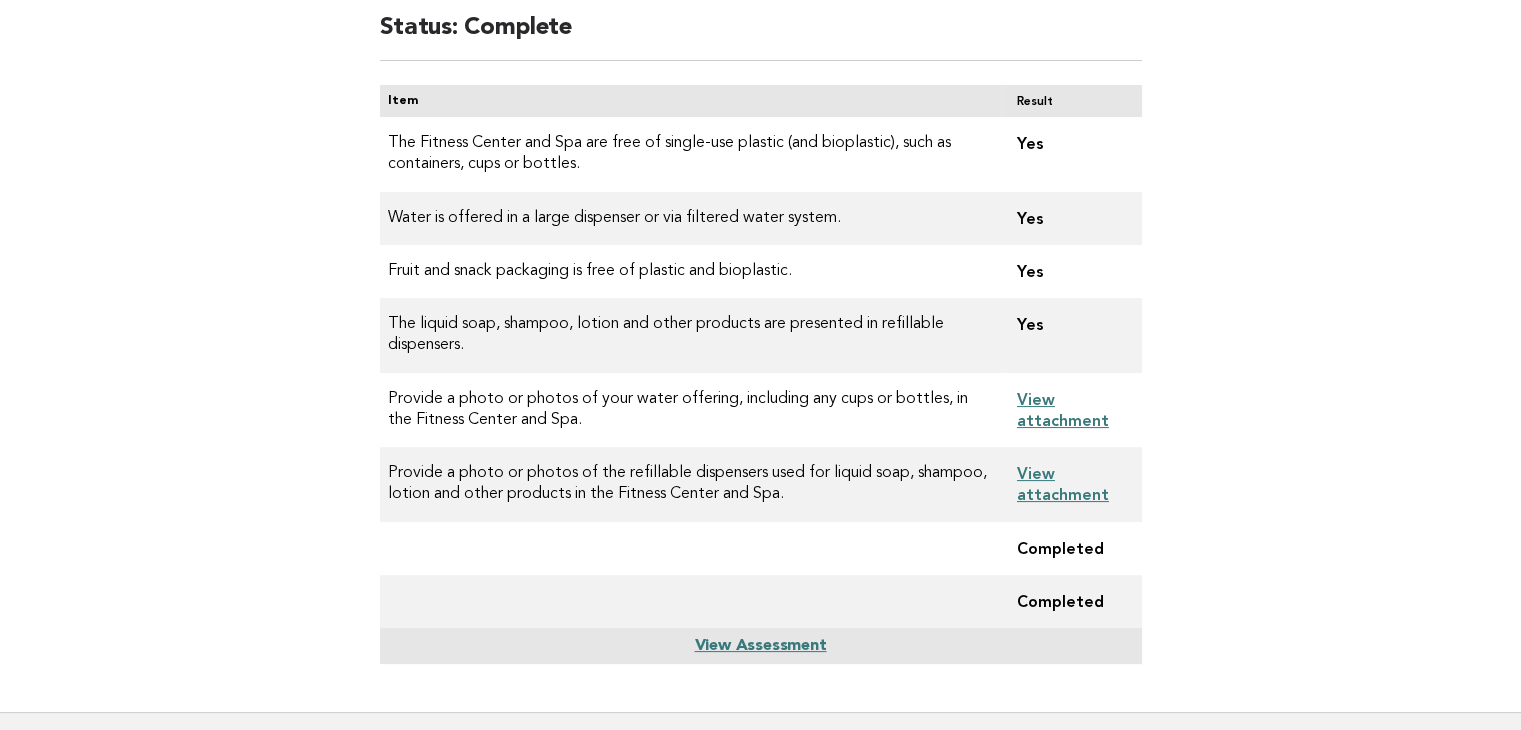scroll, scrollTop: 200, scrollLeft: 0, axis: vertical 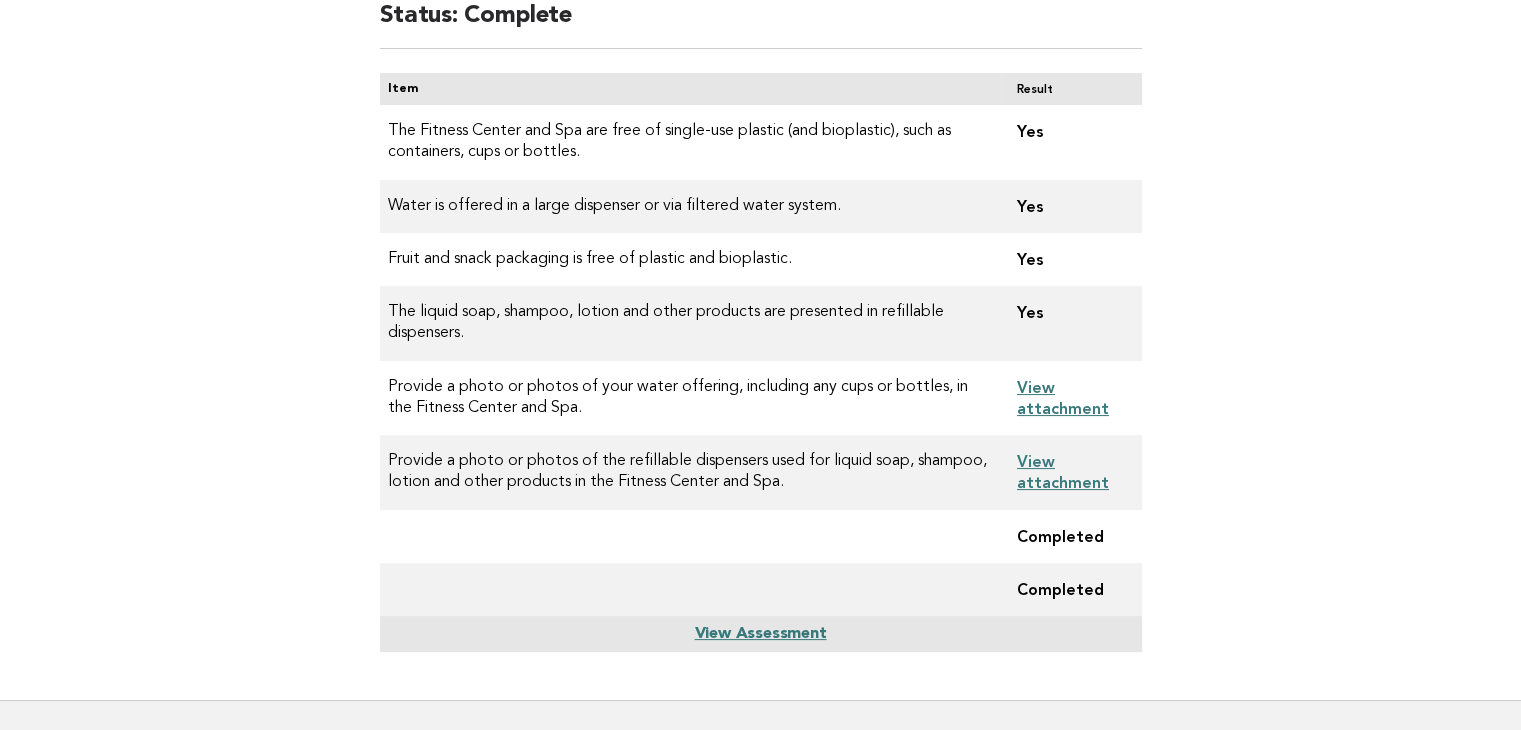 click on "View attachment" at bounding box center [1063, 398] 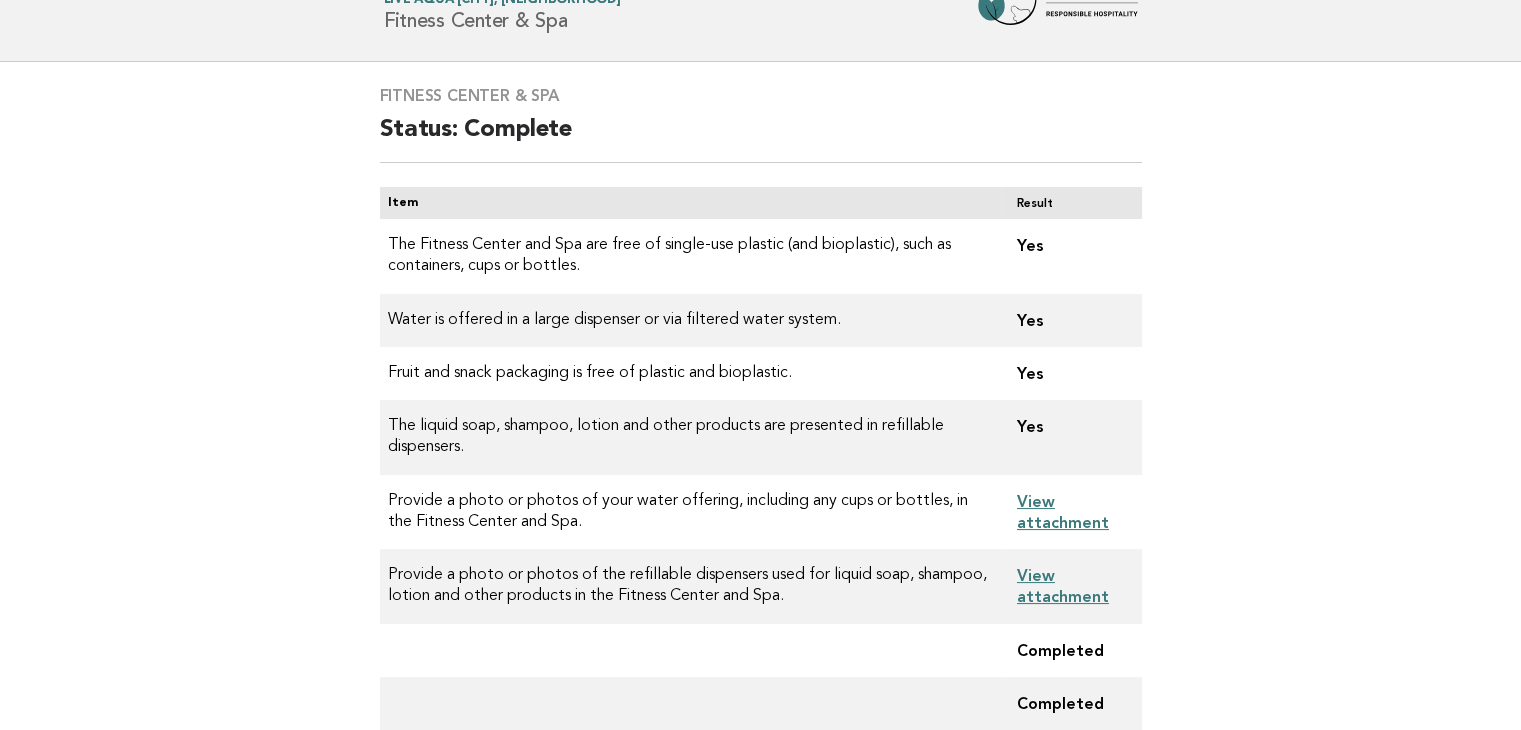 scroll, scrollTop: 0, scrollLeft: 0, axis: both 